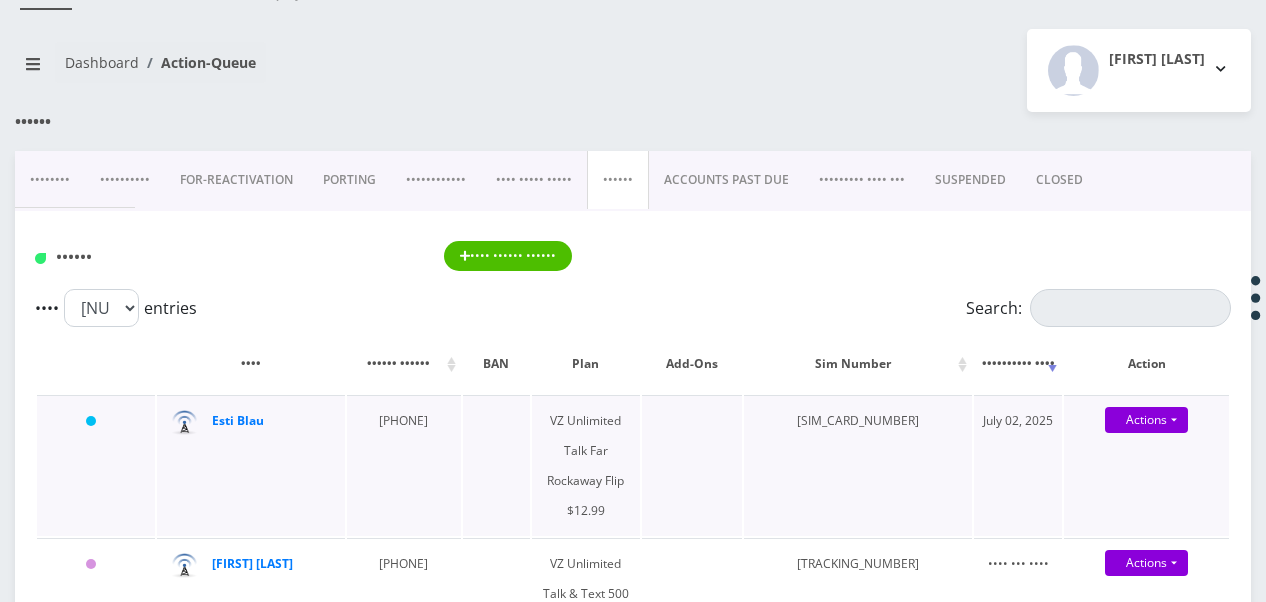 scroll, scrollTop: 200, scrollLeft: 0, axis: vertical 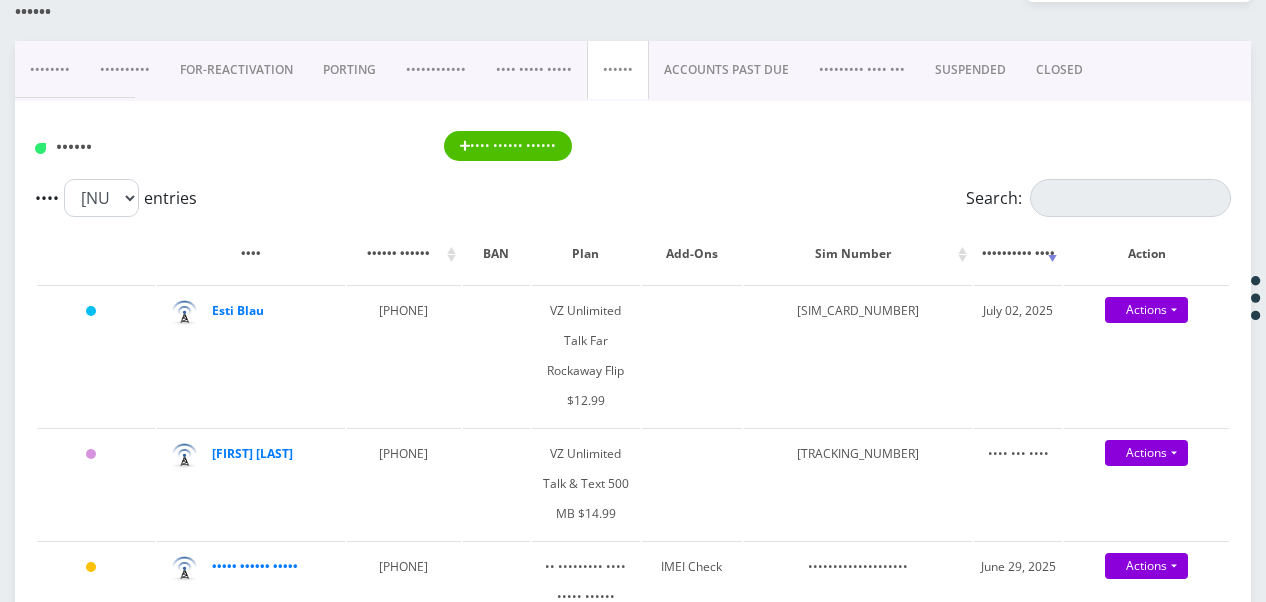 click on "••••••••••" at bounding box center [125, 70] 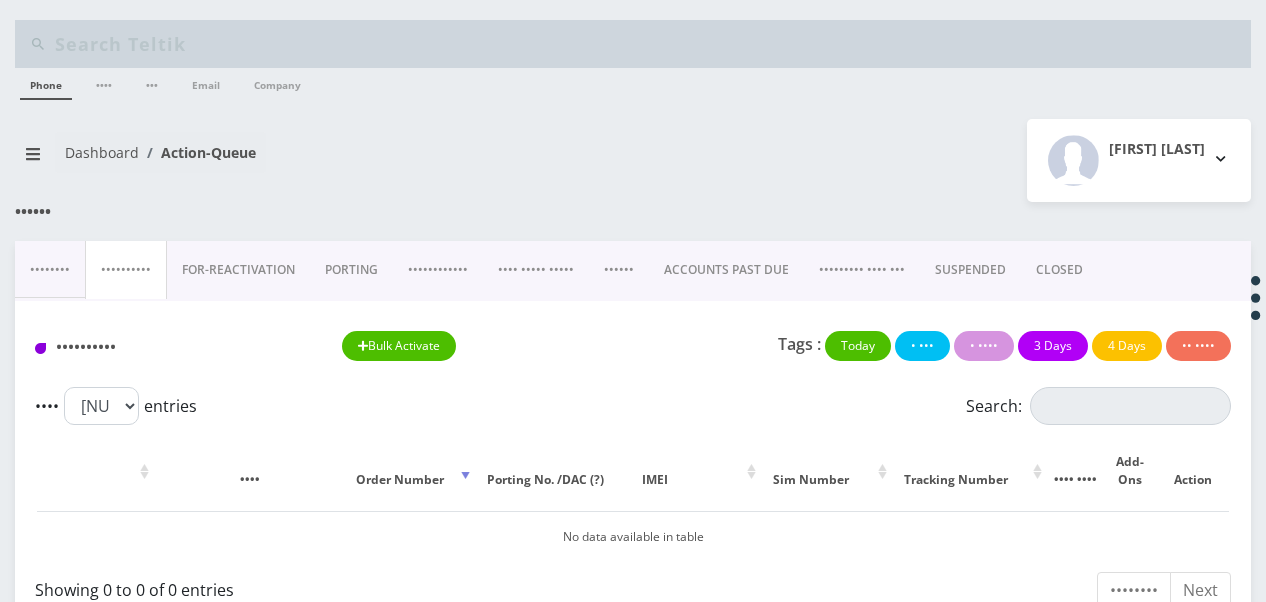 click on "••••••" at bounding box center (619, 270) 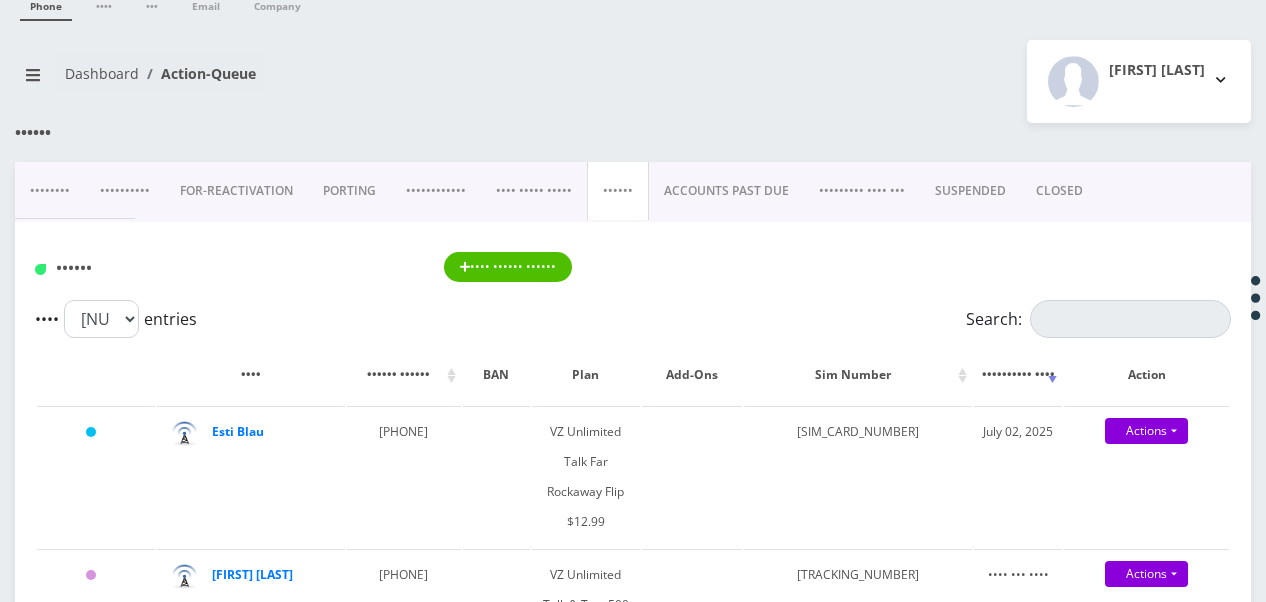 scroll, scrollTop: 0, scrollLeft: 0, axis: both 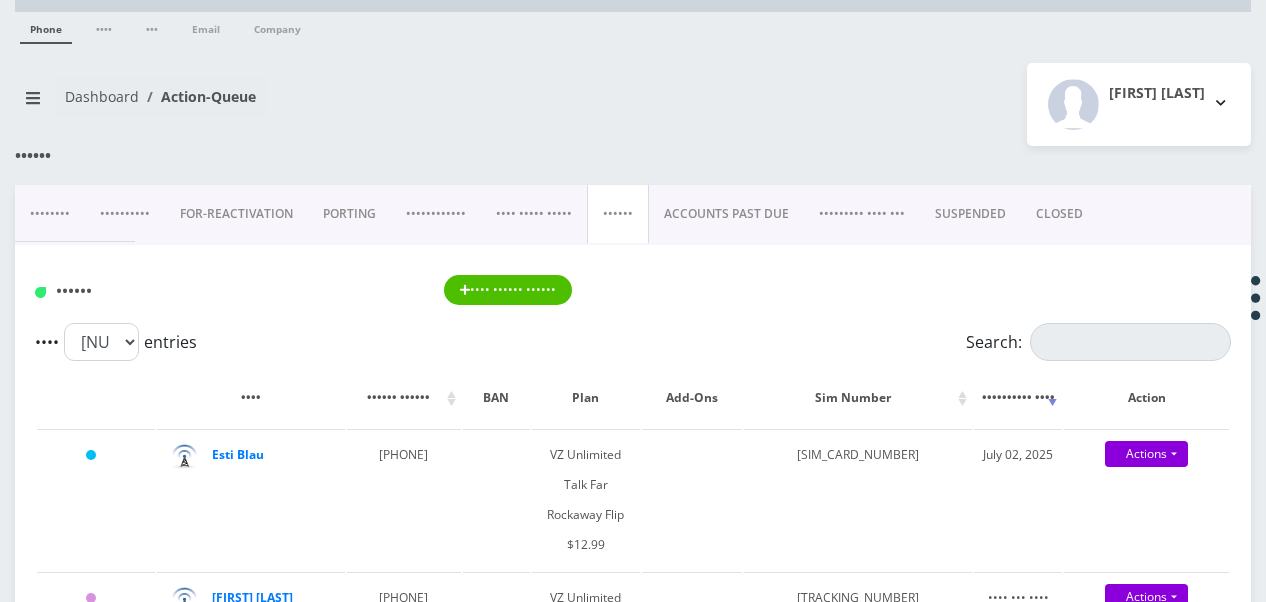 click on "ACCOUNTS PAST DUE" at bounding box center (726, 214) 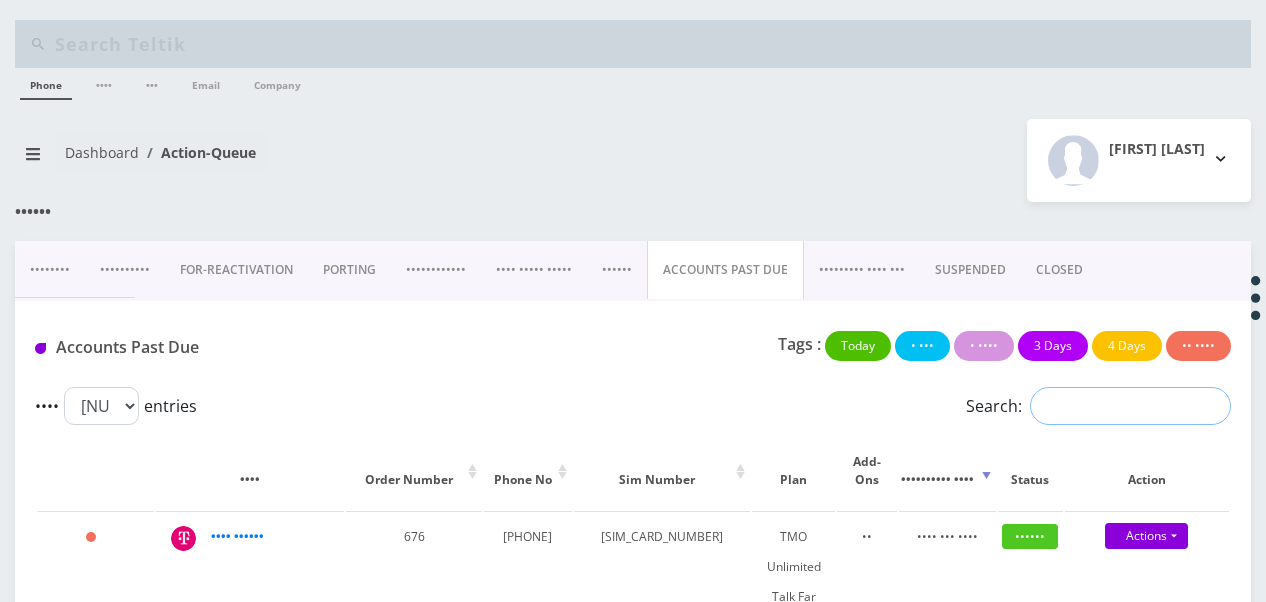 click on "Search:" at bounding box center [1130, 406] 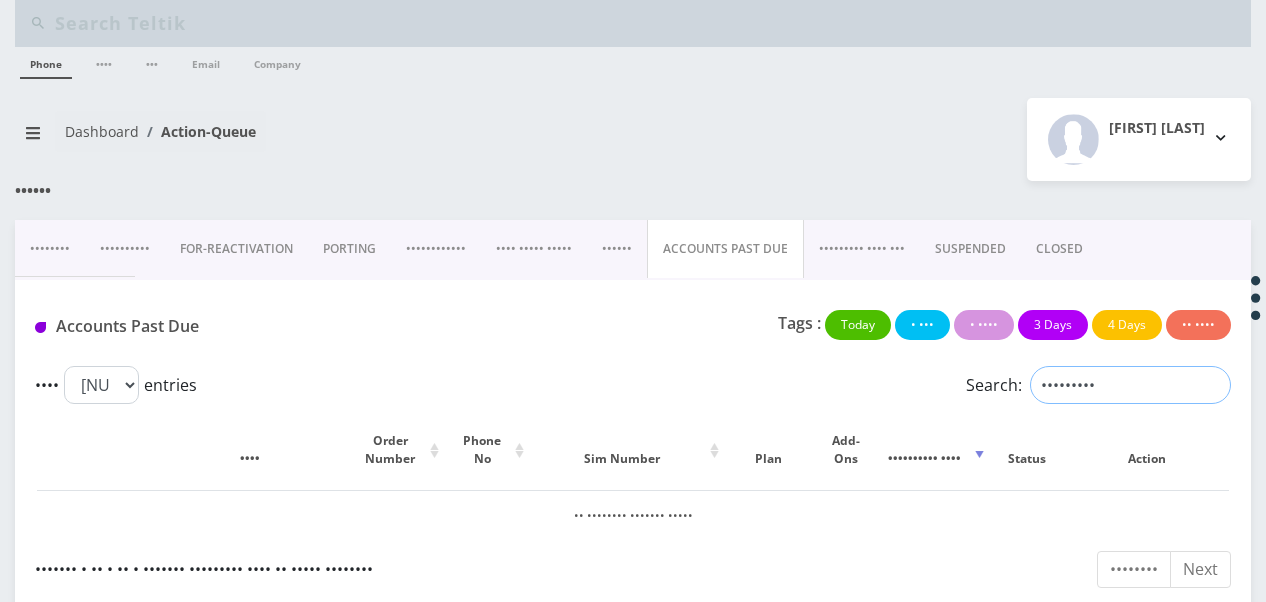 scroll, scrollTop: 33, scrollLeft: 0, axis: vertical 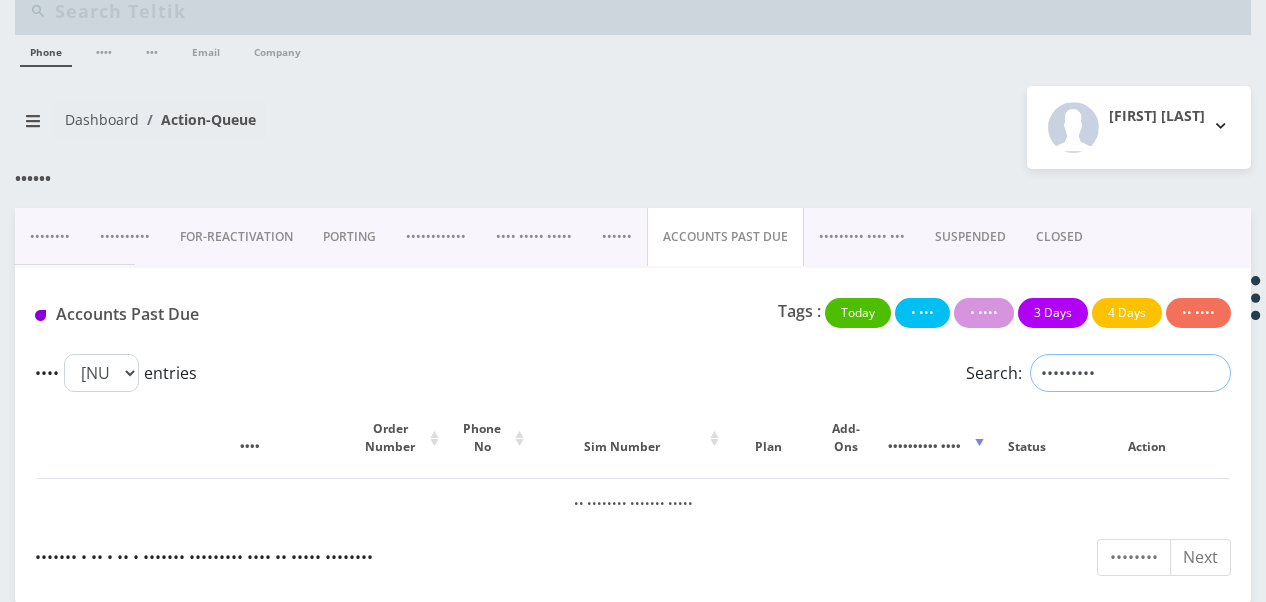 type on "•••••••••" 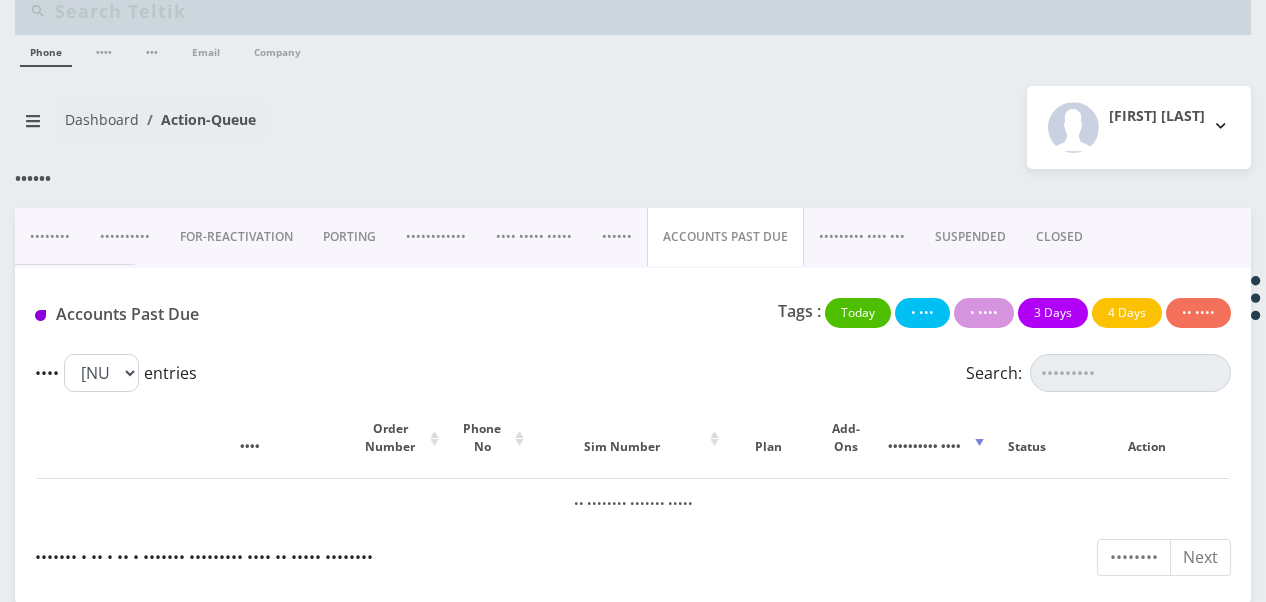 click on "••••••" at bounding box center [617, 237] 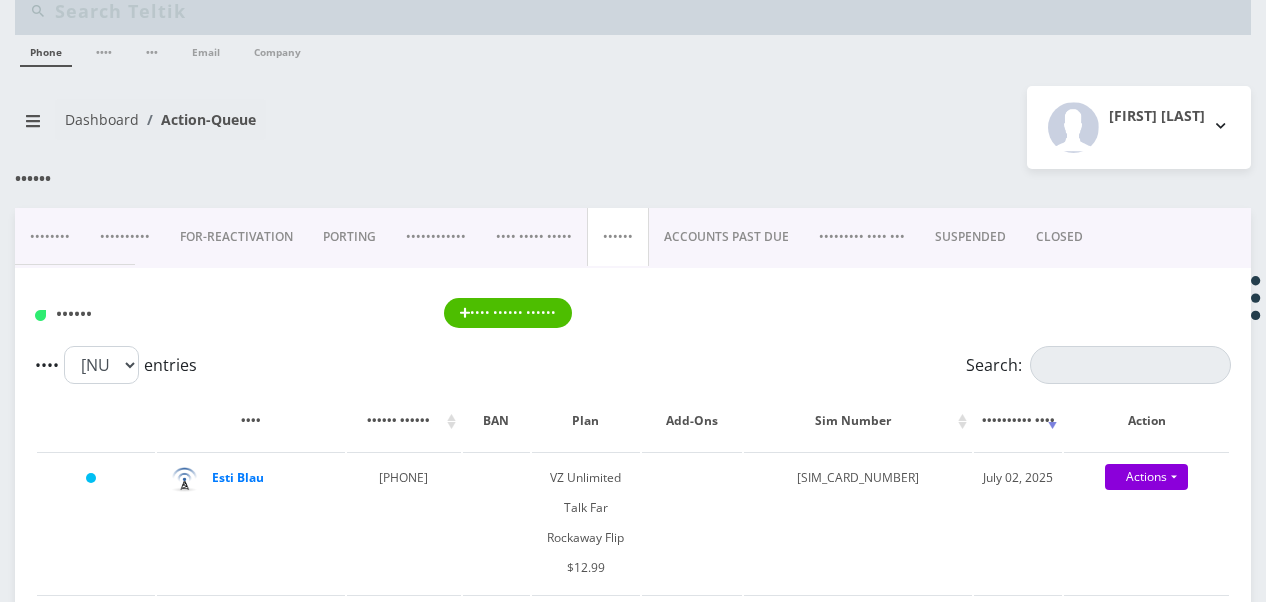click on "ACCOUNTS PAST DUE" at bounding box center [726, 237] 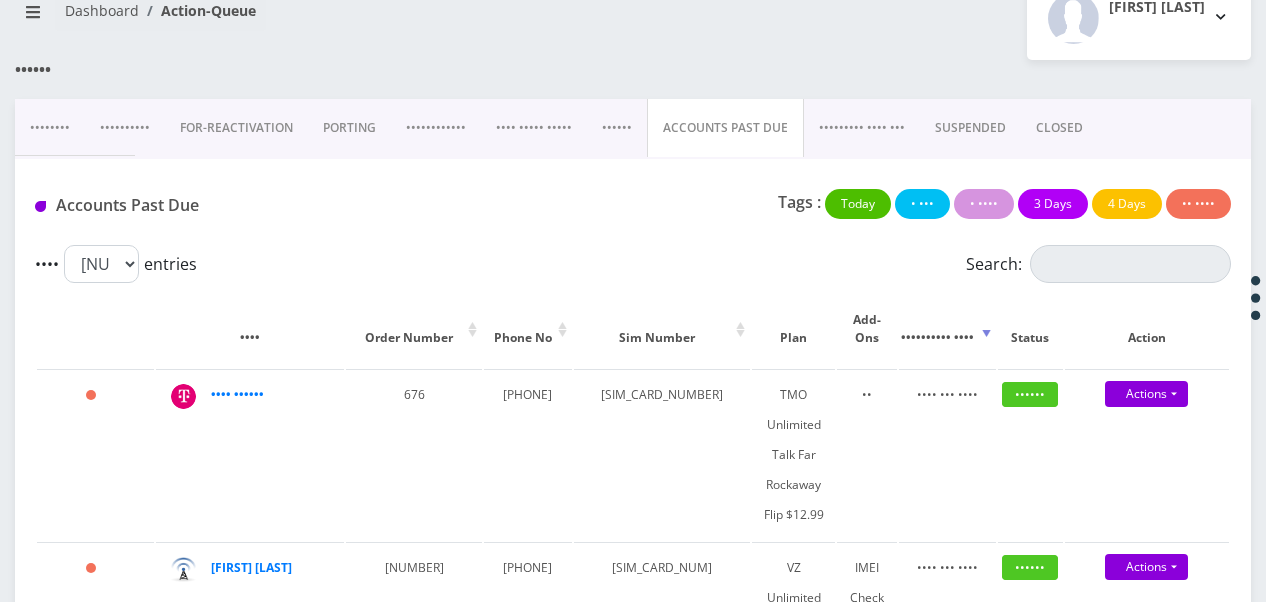 scroll, scrollTop: 0, scrollLeft: 0, axis: both 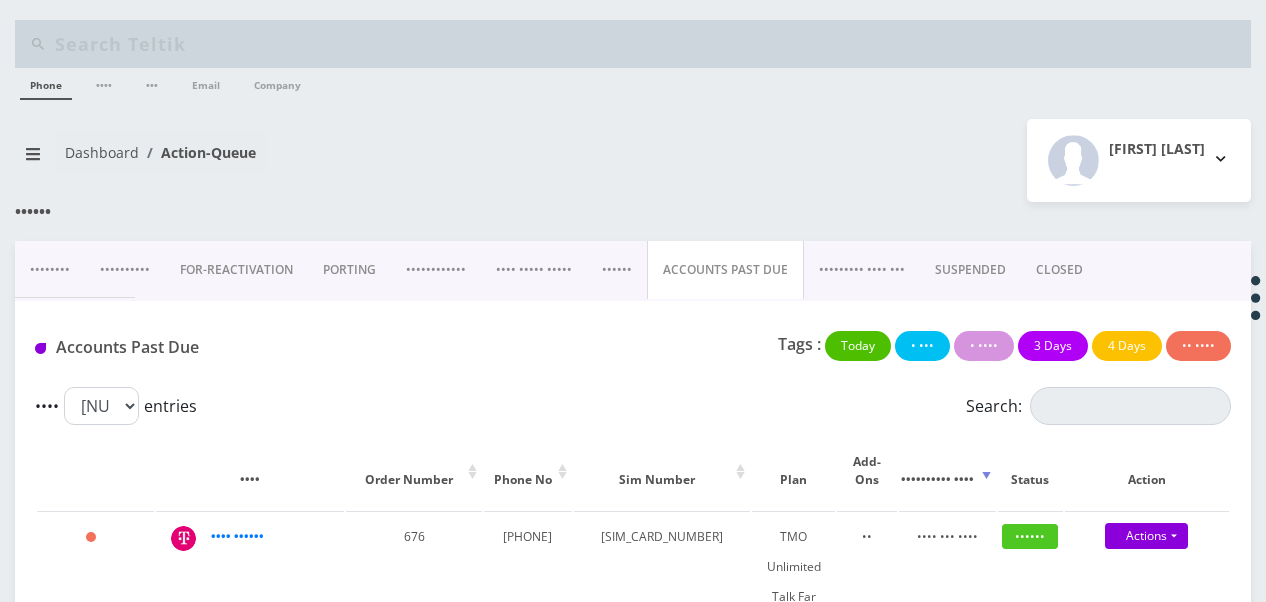 click on "••••••" at bounding box center (617, 270) 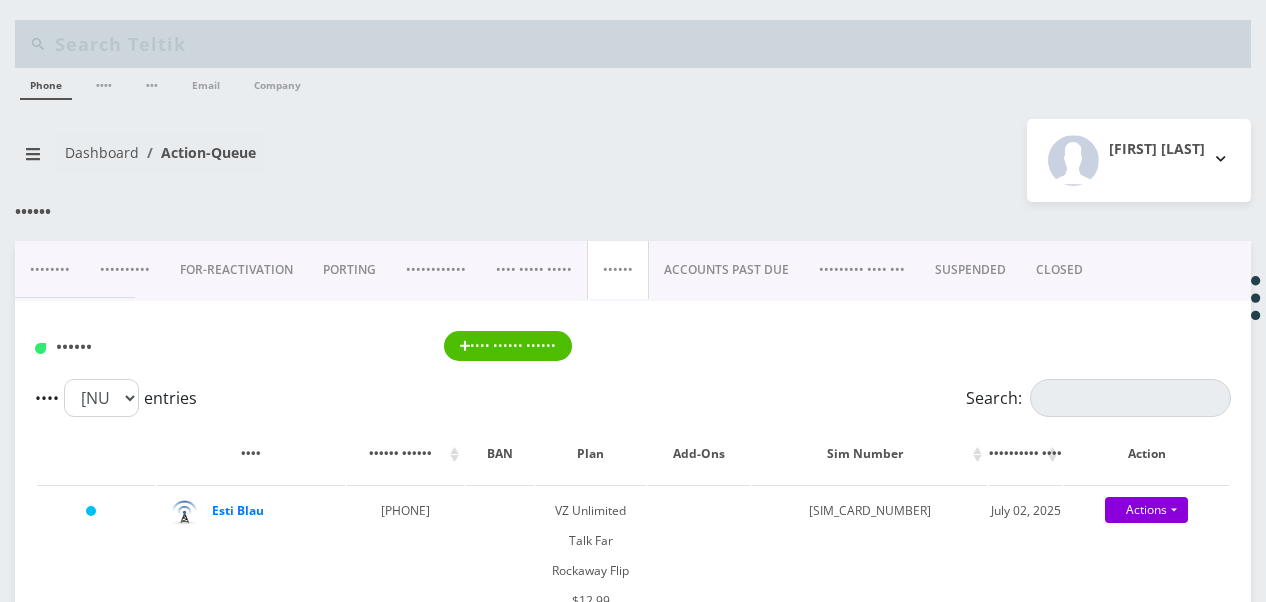 click on "•••• •••••• •••••• ••• •••• ••••••• ••• •••••• •••••••••• •••• ••••••
•••••••••
•••• ••••
•••••••••••• •• ••••••••• •••• ••• •••••••• •••• •••••• •••••••••••••••••••• •••• ••• ••••
•••••••
•••••••
••••• ••• •••••
•••••••" at bounding box center [633, 1866] 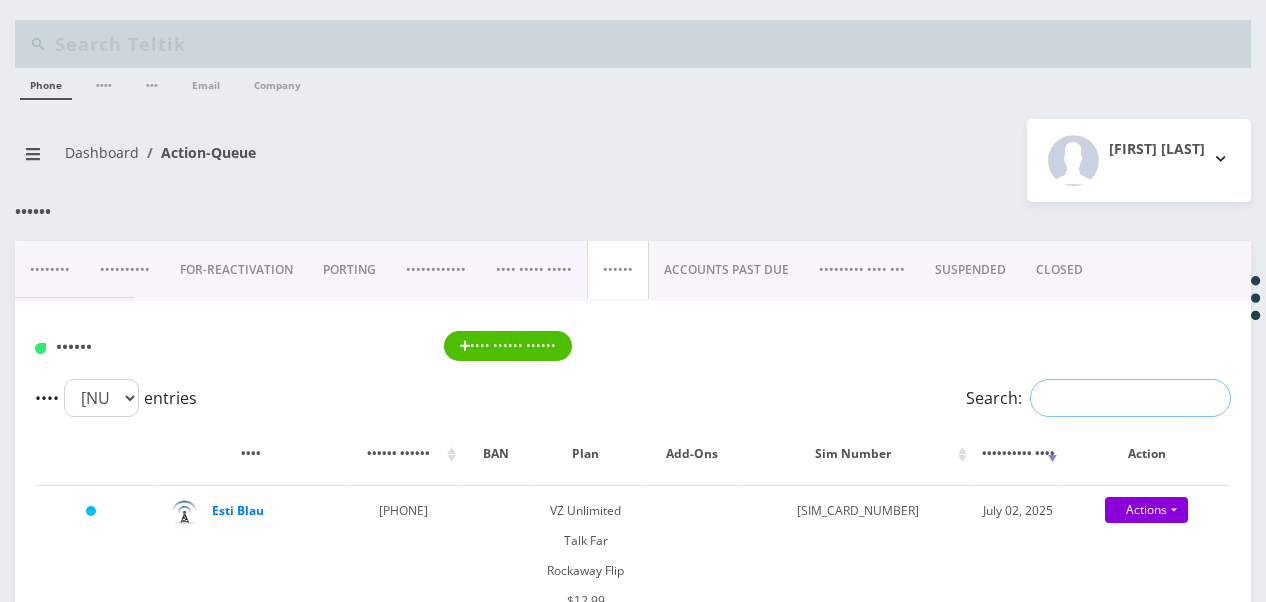 click on "Search:" at bounding box center (1130, 398) 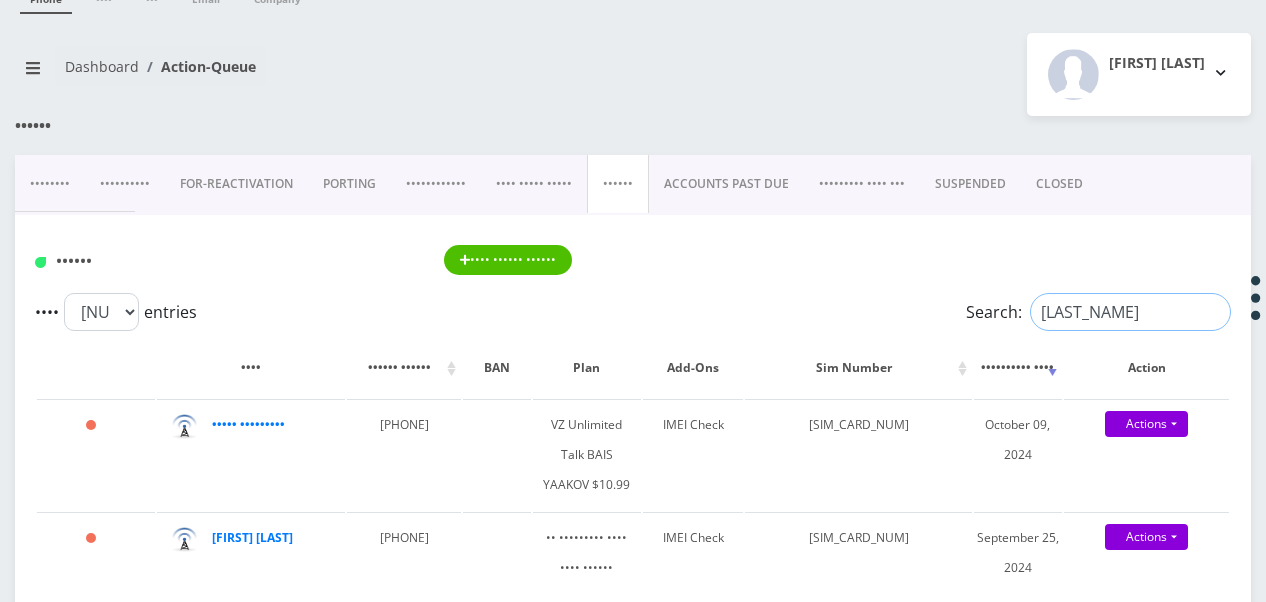 scroll, scrollTop: 200, scrollLeft: 0, axis: vertical 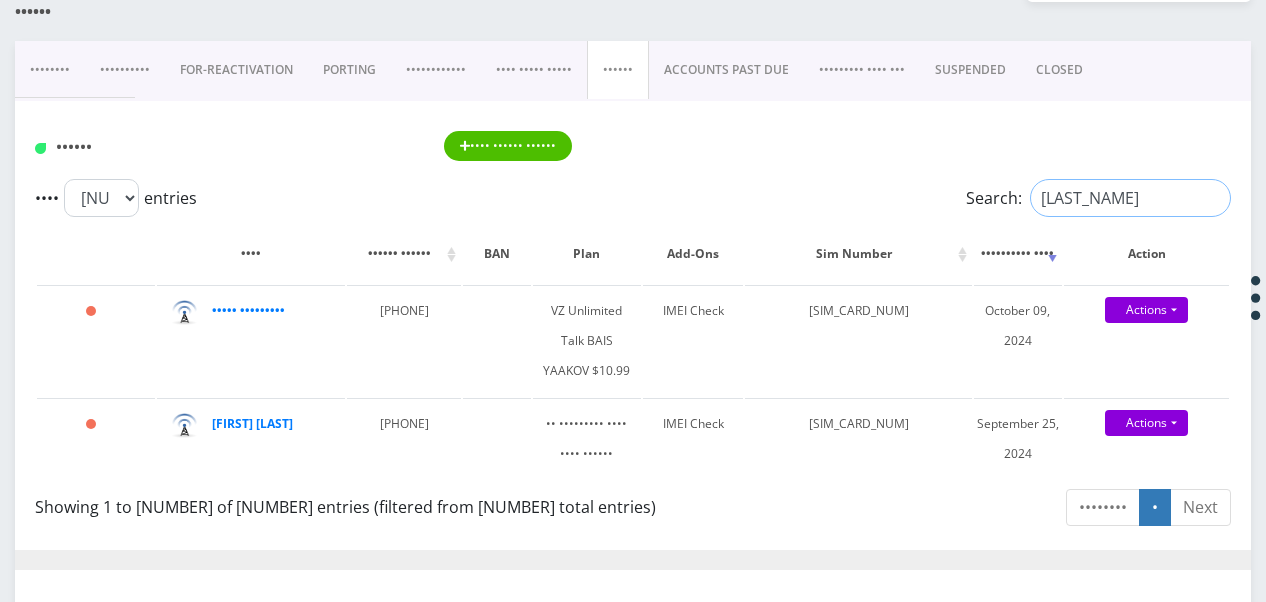 click on "[LAST_NAME]" at bounding box center (1130, 198) 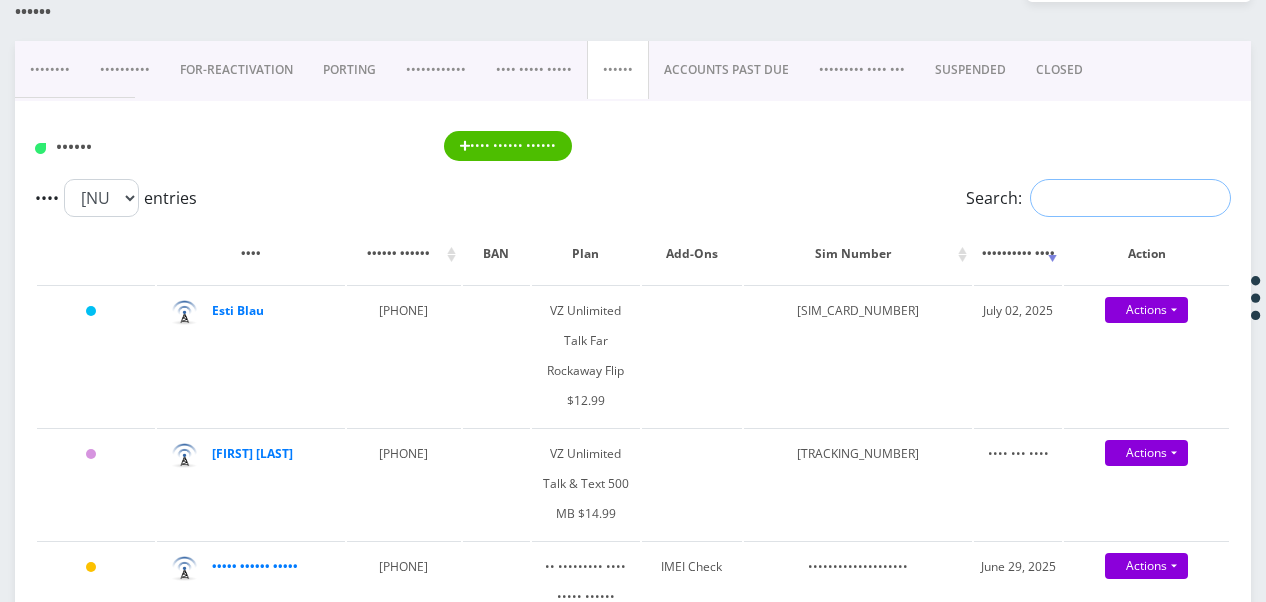 click on "Search:" at bounding box center (1130, 198) 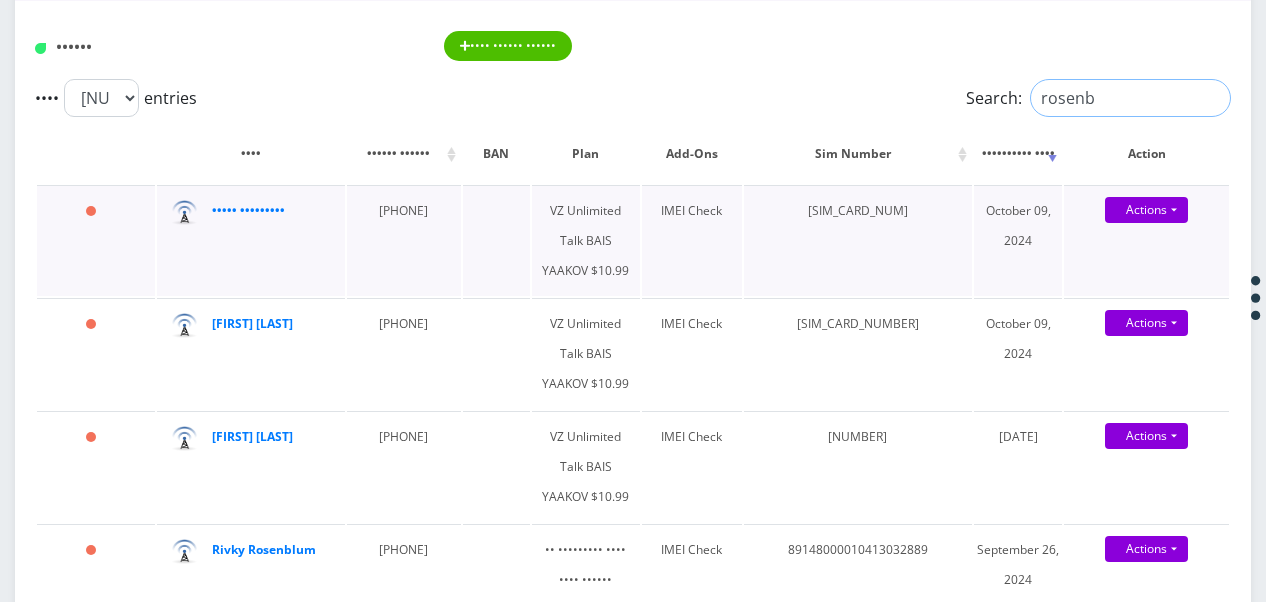scroll, scrollTop: 100, scrollLeft: 0, axis: vertical 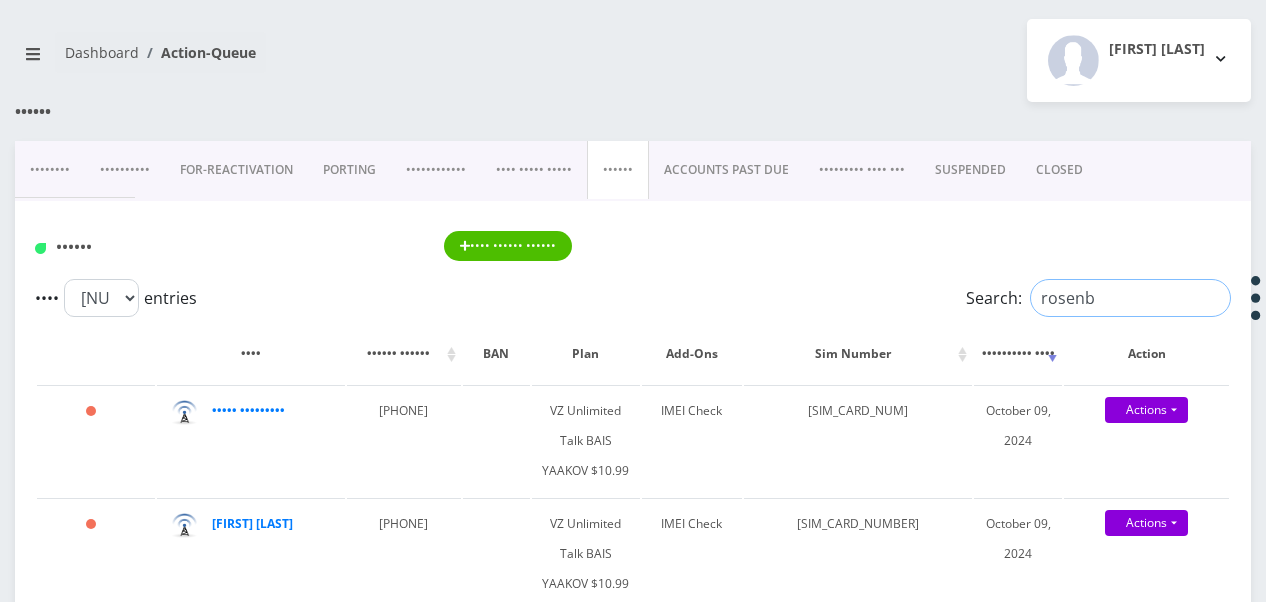 drag, startPoint x: 1102, startPoint y: 302, endPoint x: 951, endPoint y: 299, distance: 151.0298 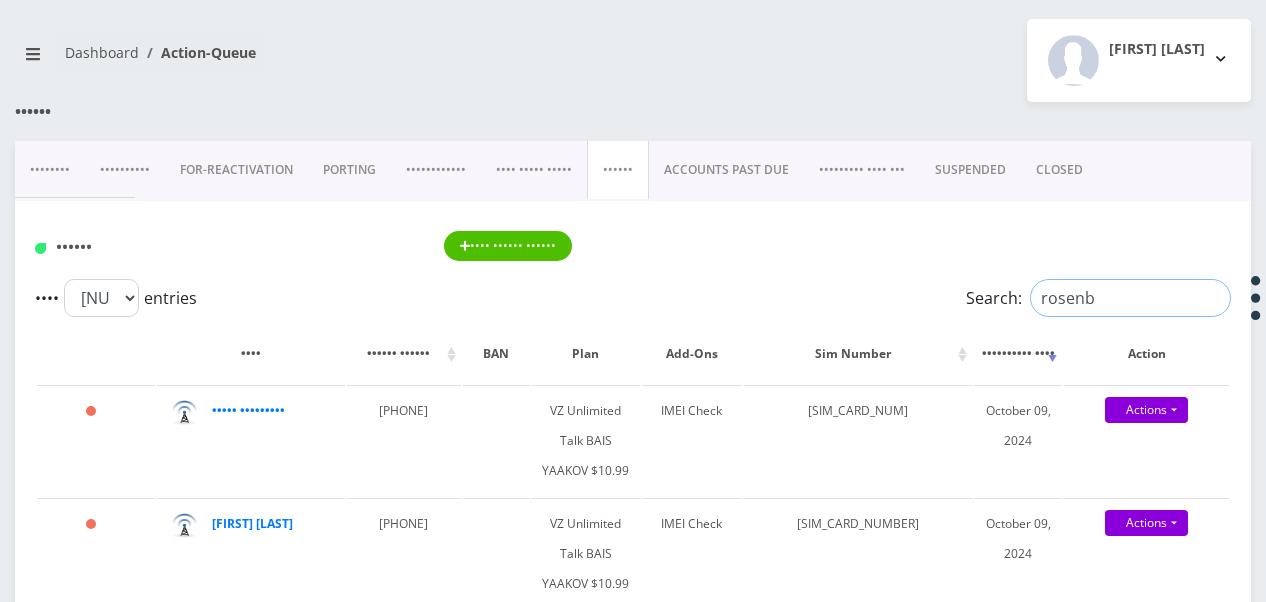 scroll, scrollTop: 0, scrollLeft: 0, axis: both 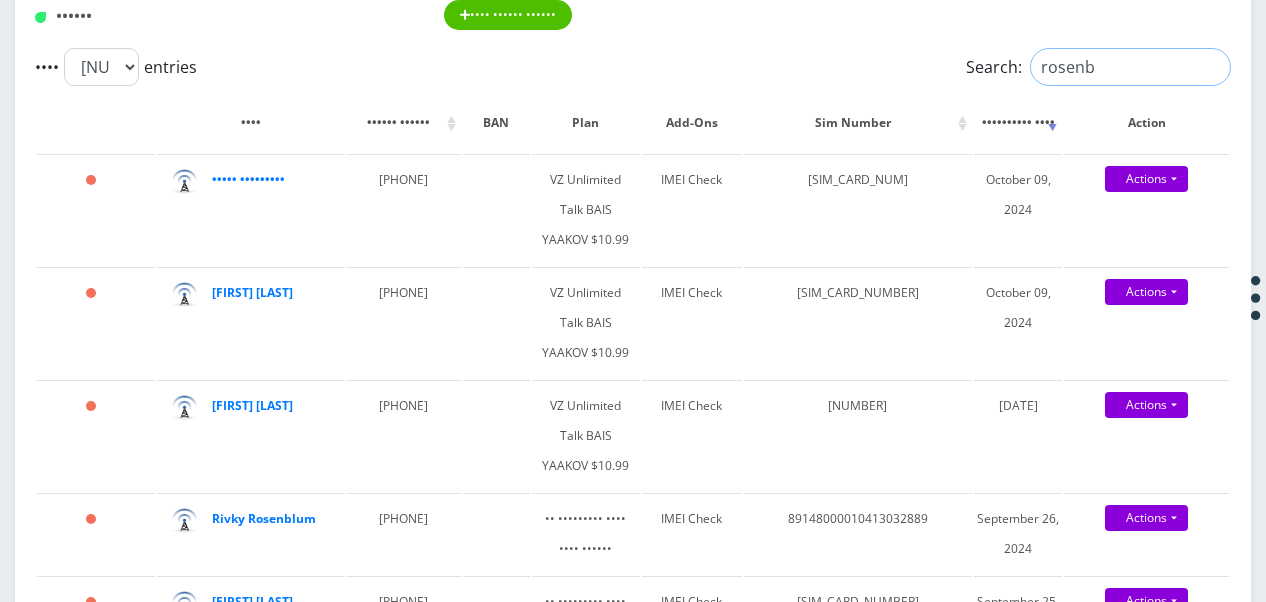 type on "rosenb" 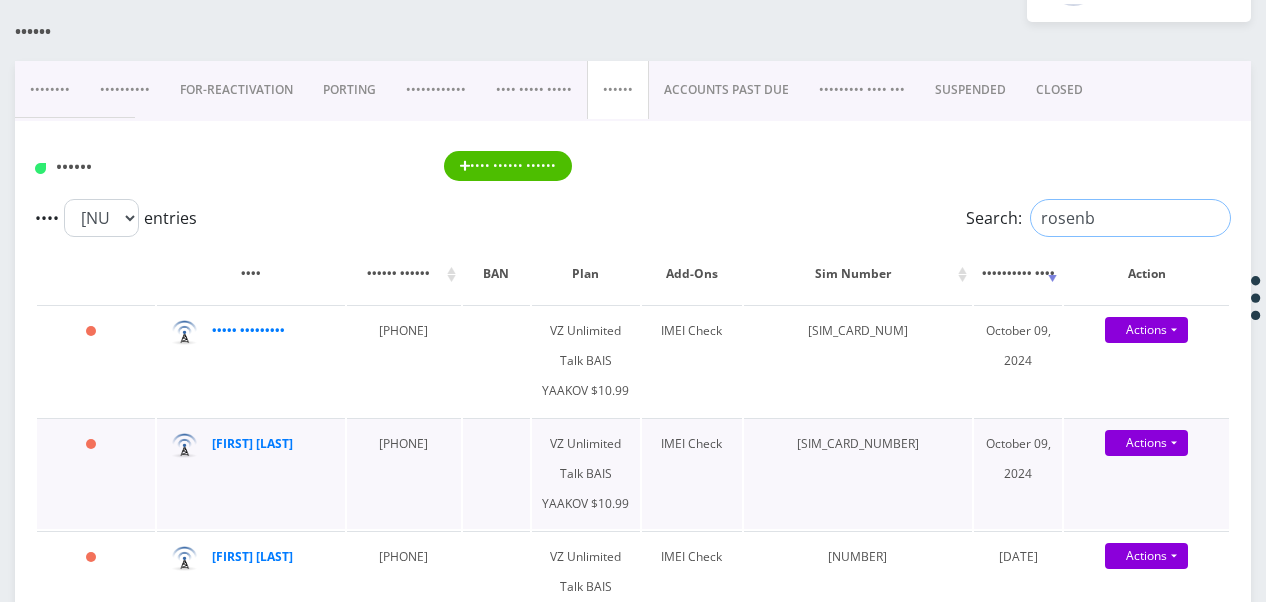 scroll, scrollTop: 131, scrollLeft: 0, axis: vertical 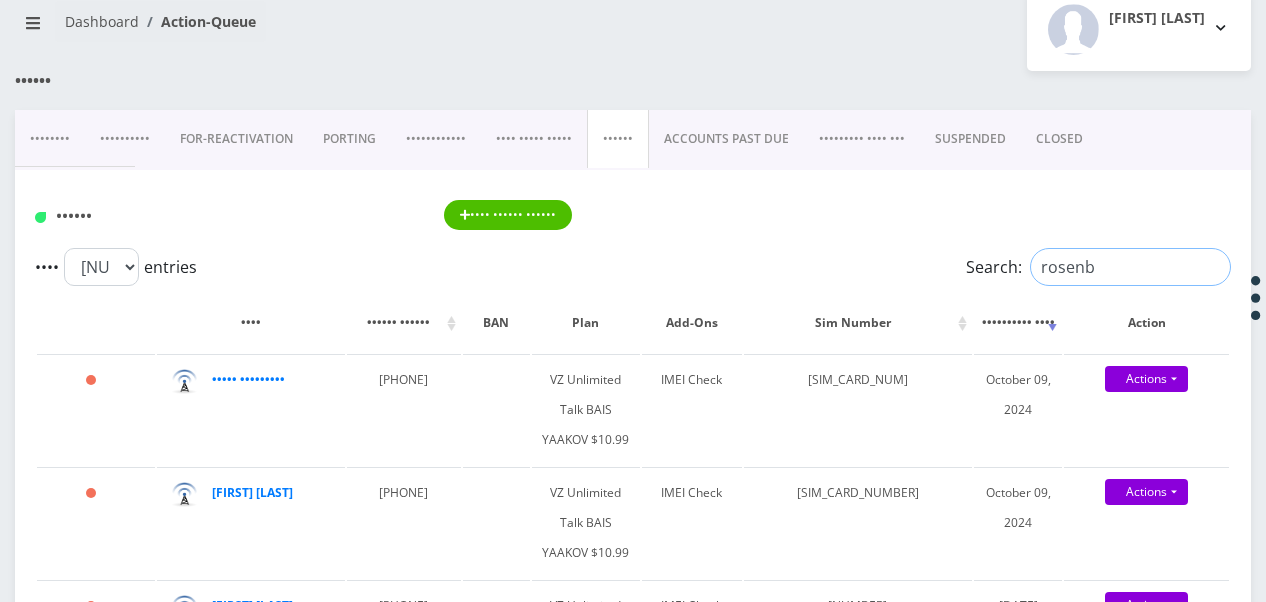 drag, startPoint x: 1128, startPoint y: 272, endPoint x: 1000, endPoint y: 280, distance: 128.24976 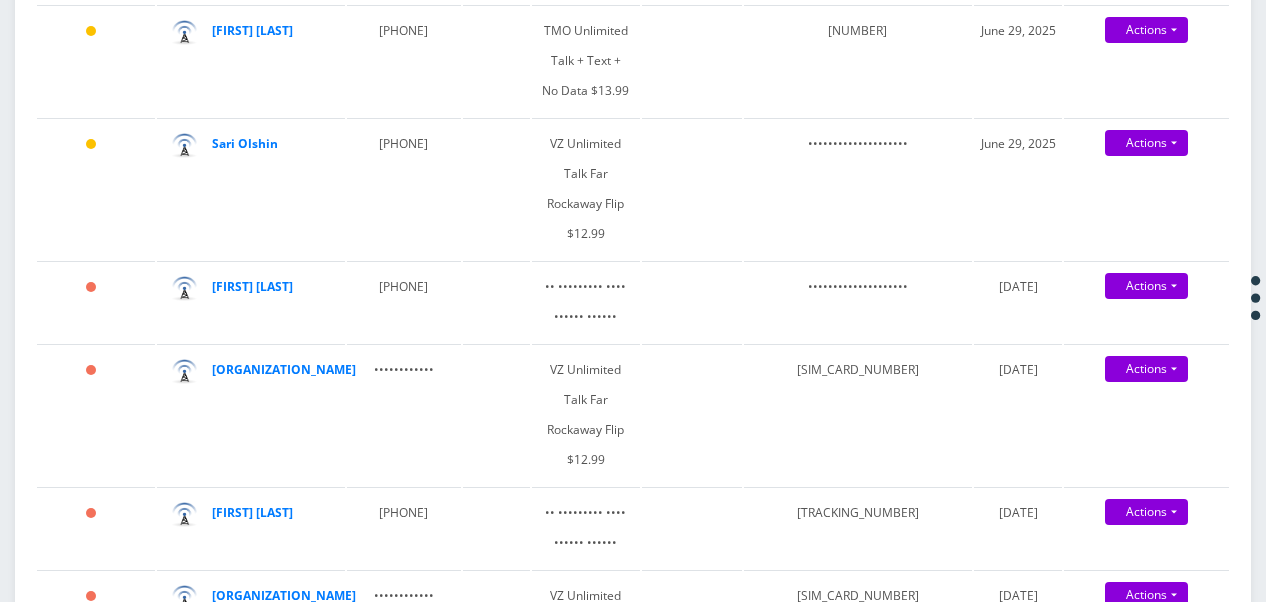 scroll, scrollTop: 831, scrollLeft: 0, axis: vertical 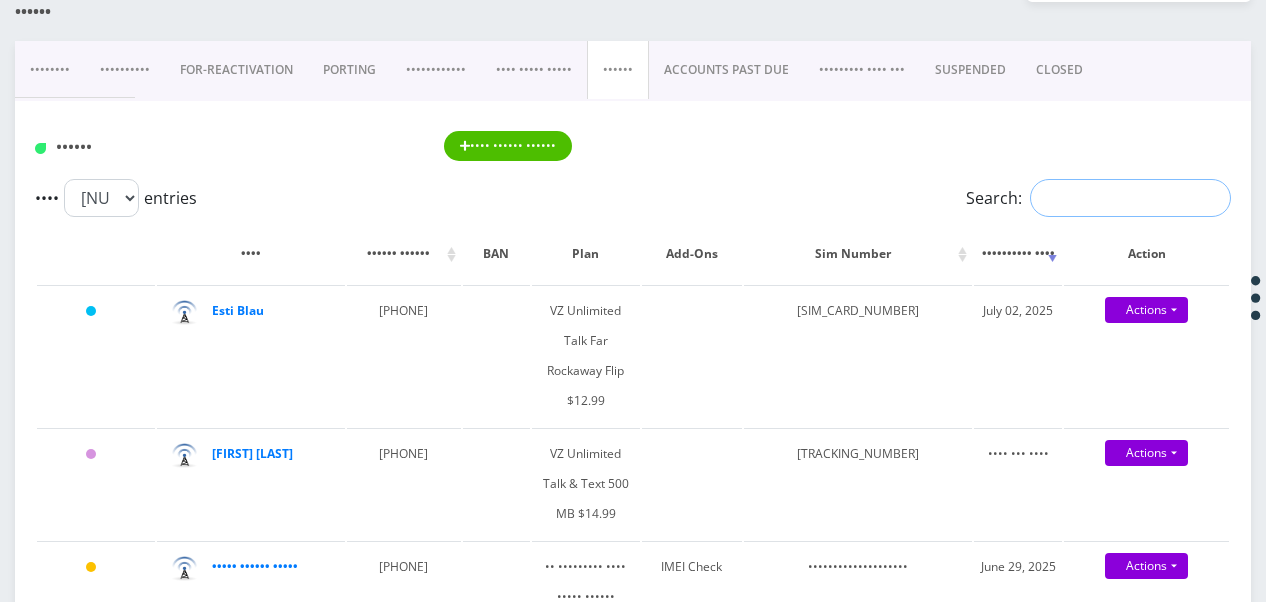 click on "Search:" at bounding box center (1130, 198) 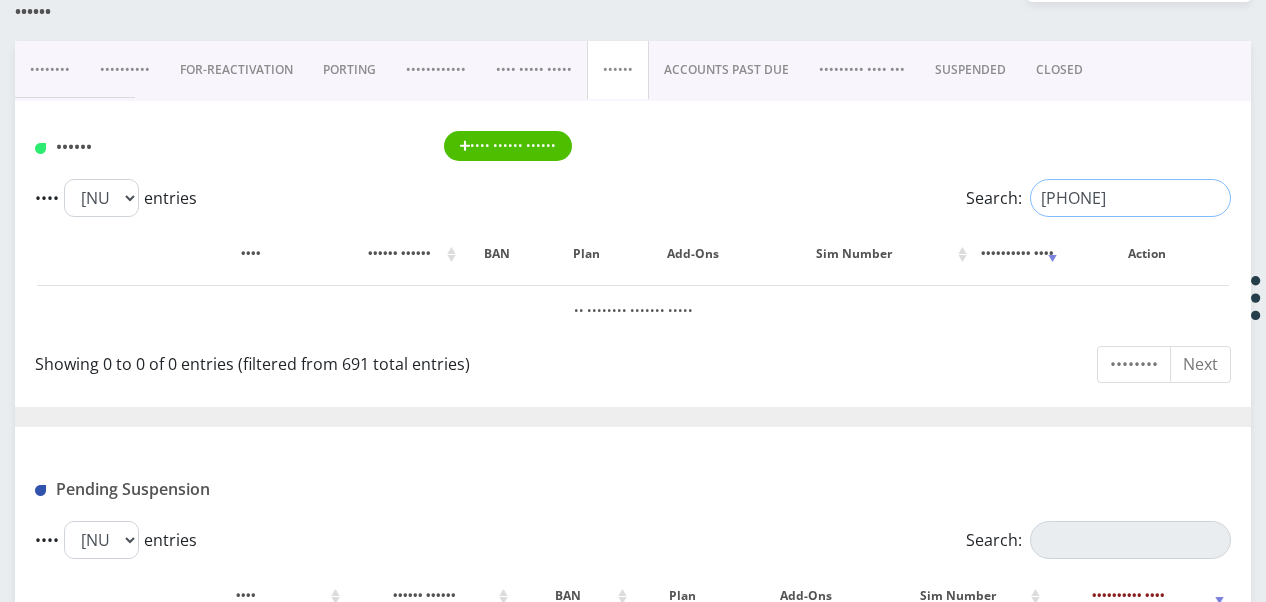 type on "[PHONE]" 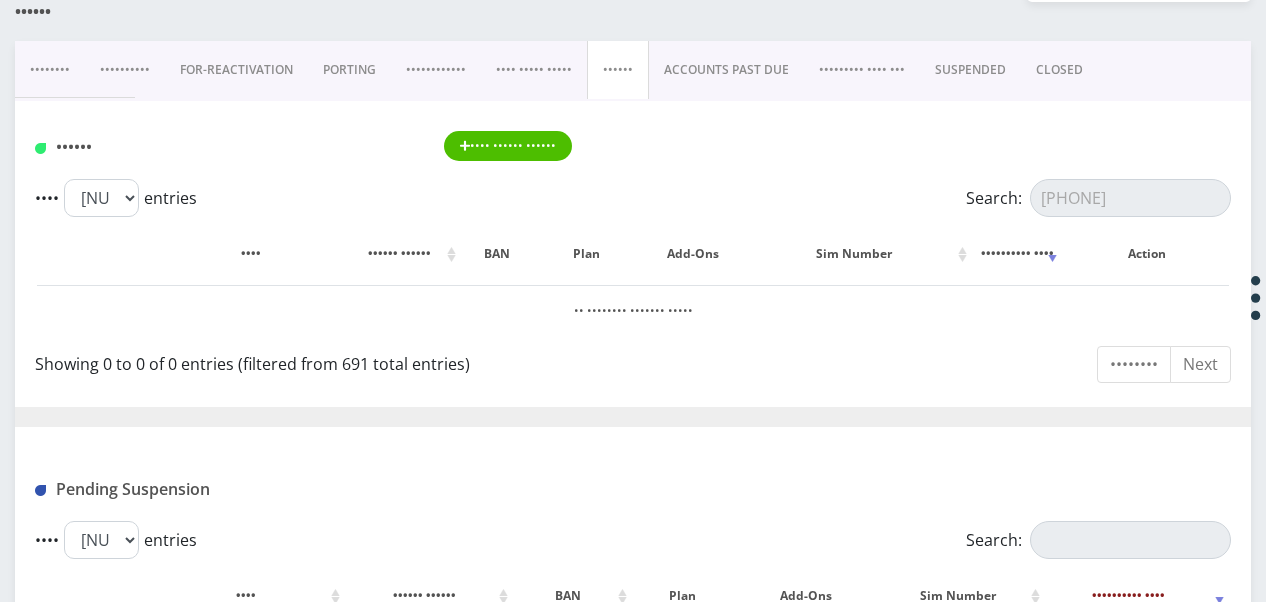 click on "CLOSED" at bounding box center (1059, 70) 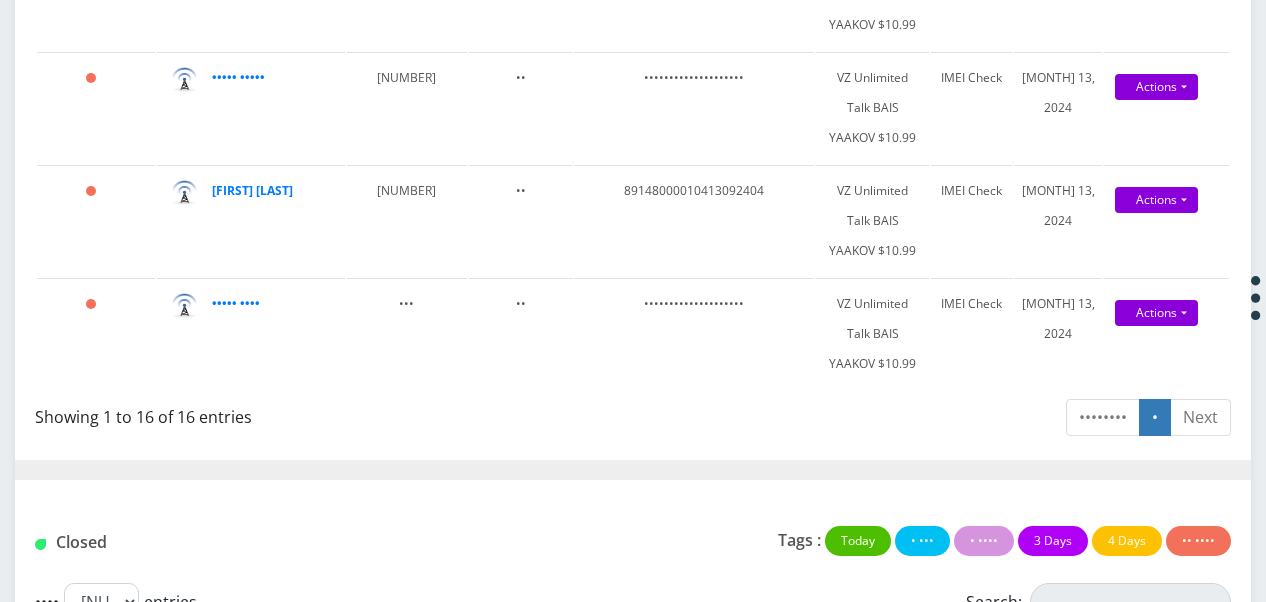 scroll, scrollTop: 2500, scrollLeft: 0, axis: vertical 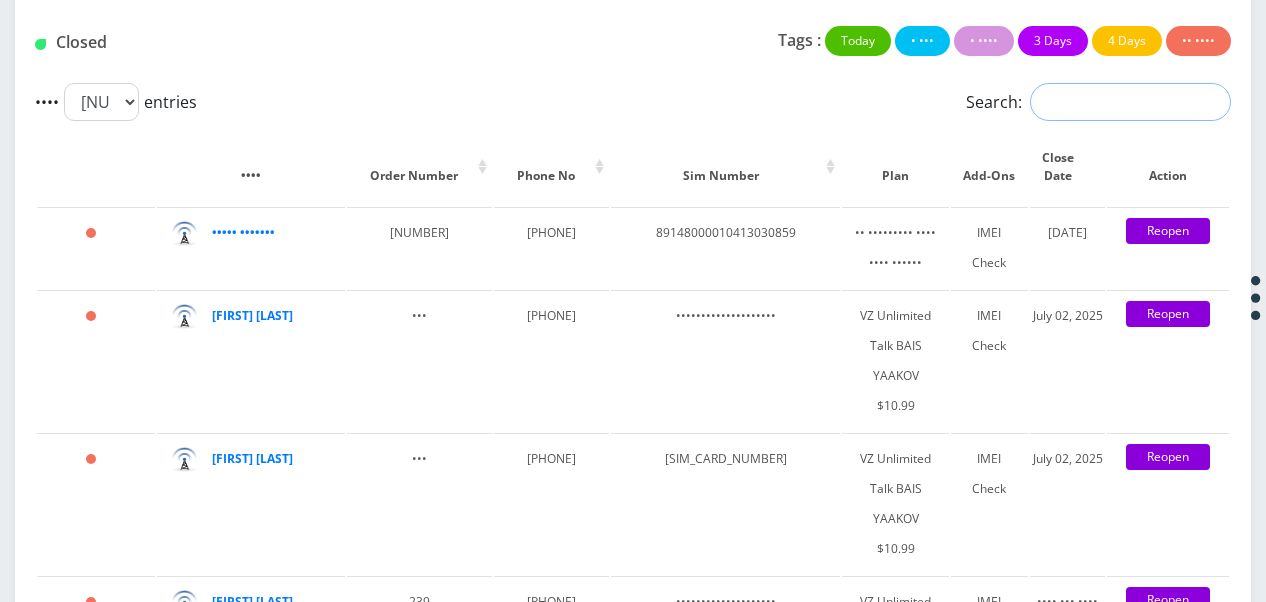 click on "Search:" at bounding box center [1130, 102] 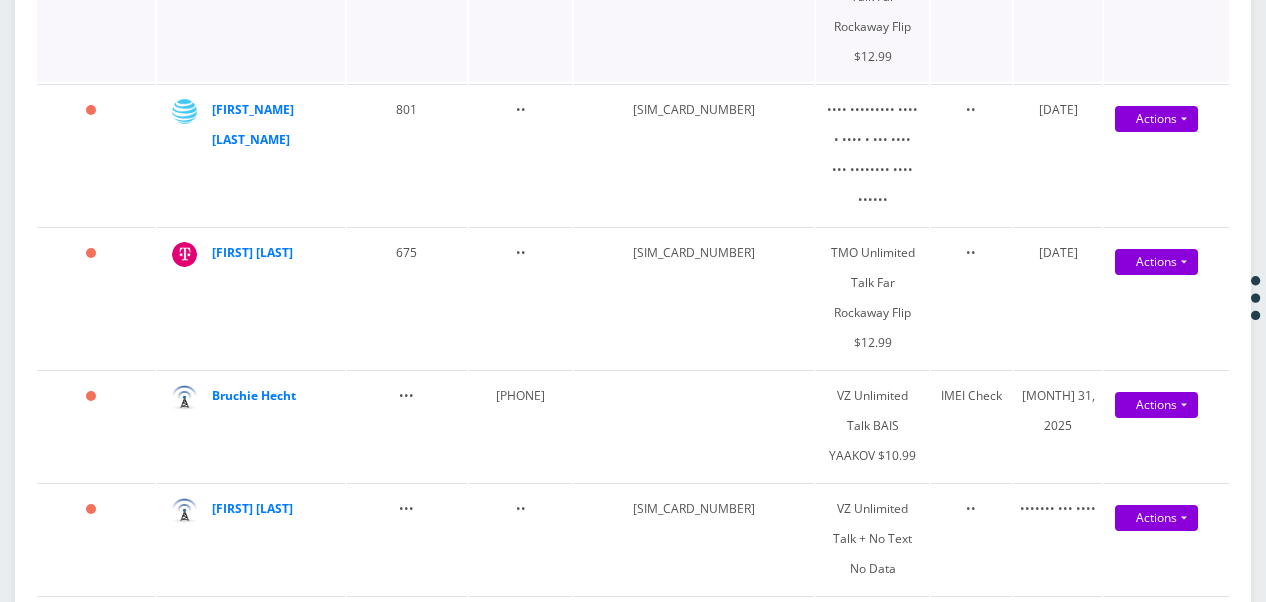 scroll, scrollTop: 152, scrollLeft: 0, axis: vertical 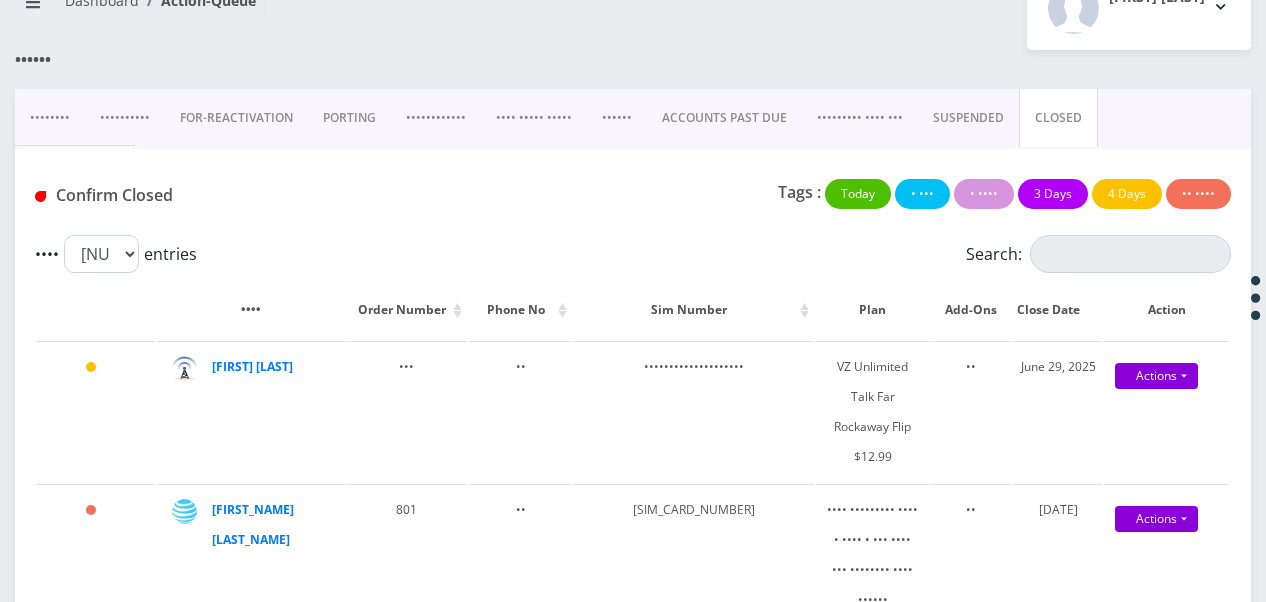 type on "[NUMBER]" 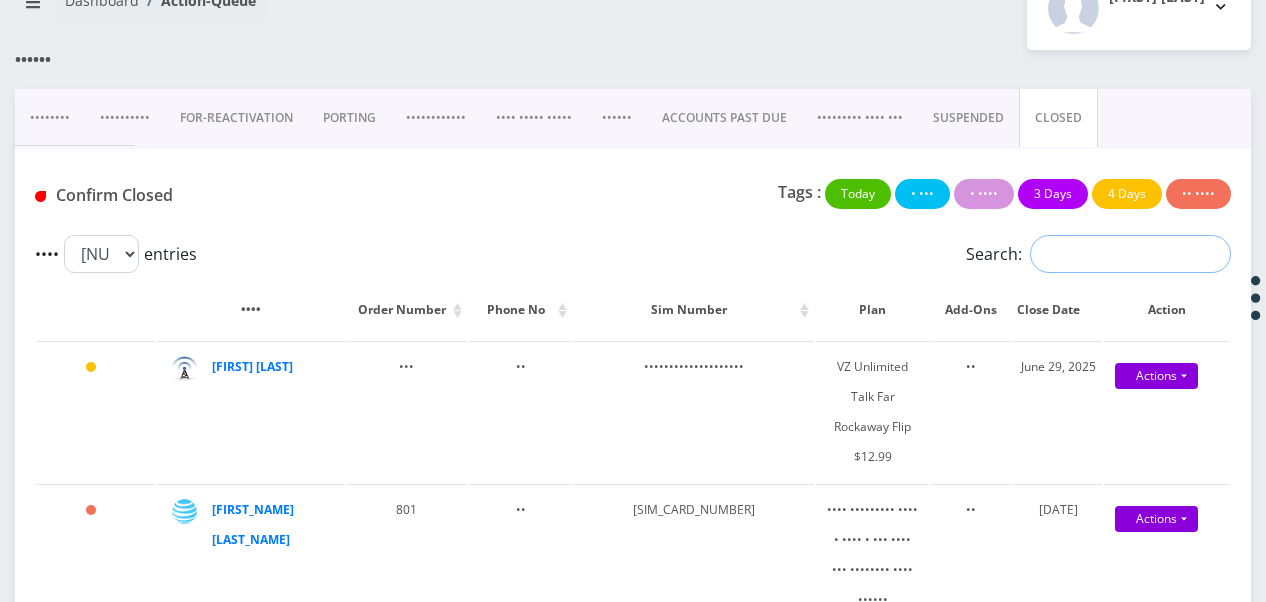 click on "Search:" at bounding box center [1130, 254] 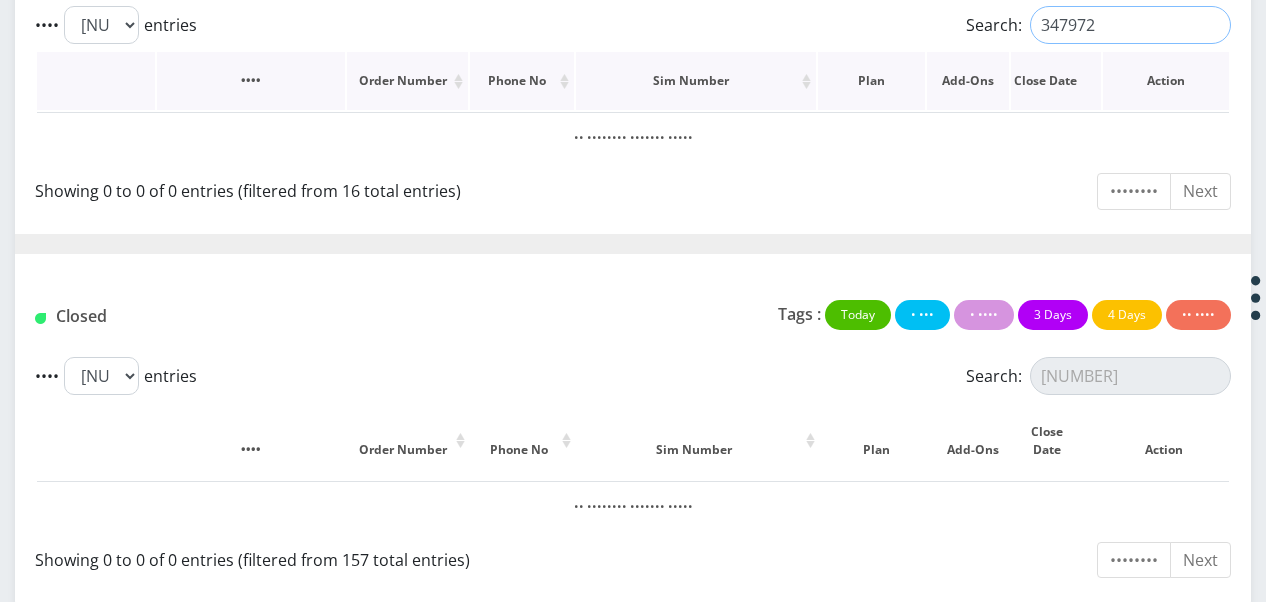 scroll, scrollTop: 382, scrollLeft: 0, axis: vertical 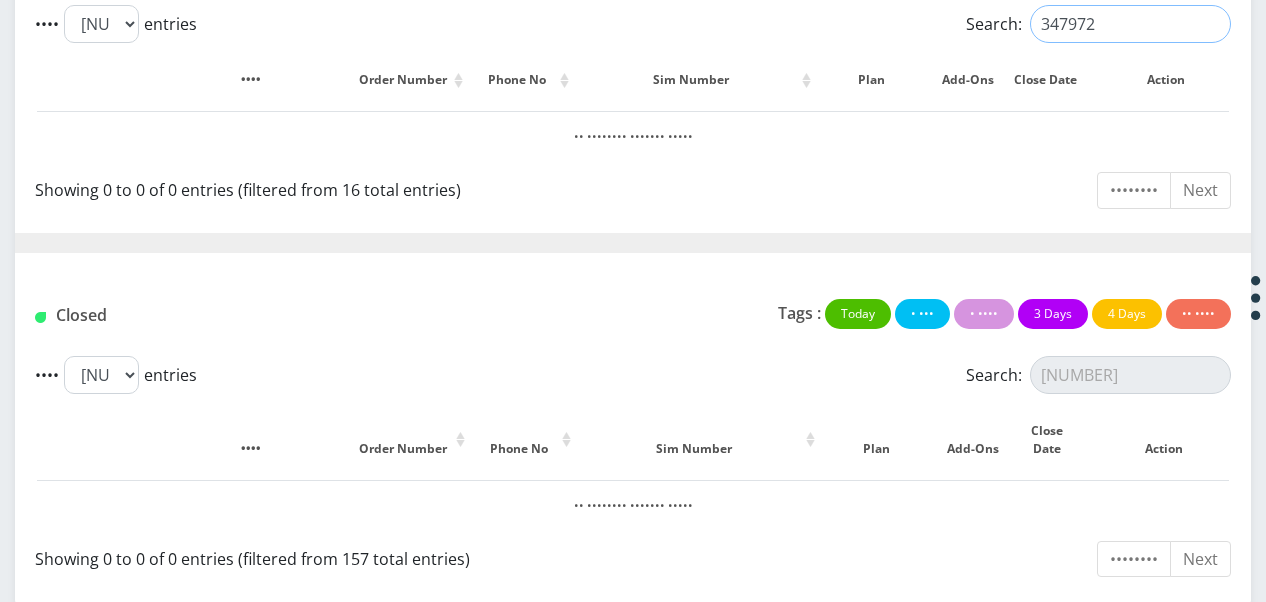 type on "347972" 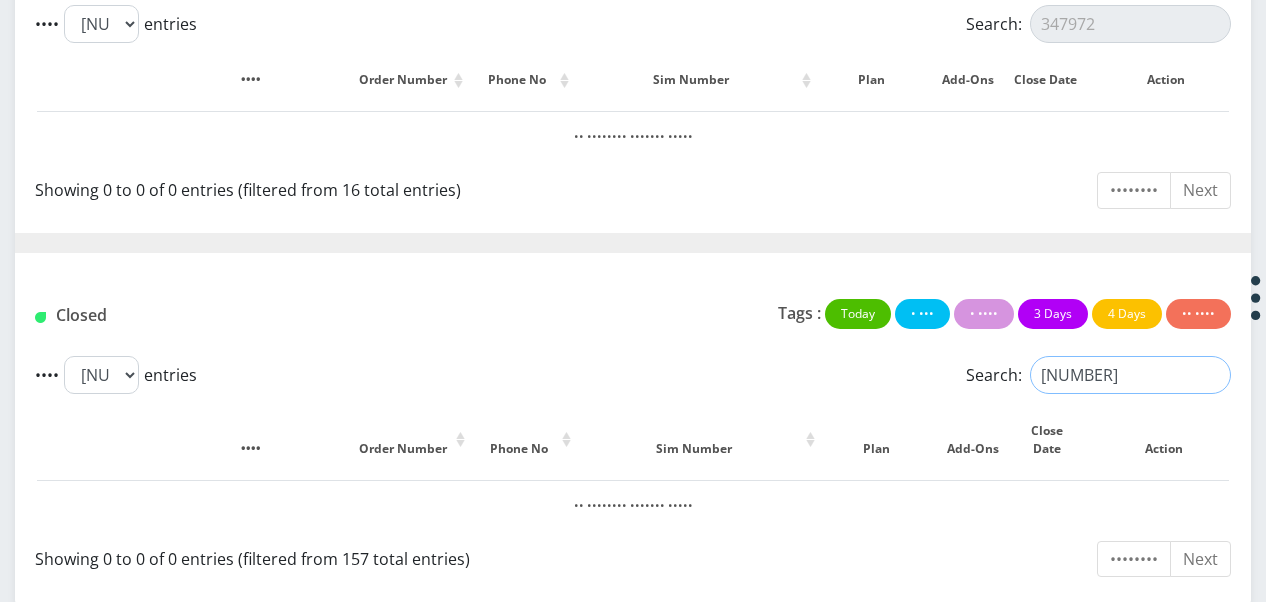 click on "[NUMBER]" at bounding box center [1130, 375] 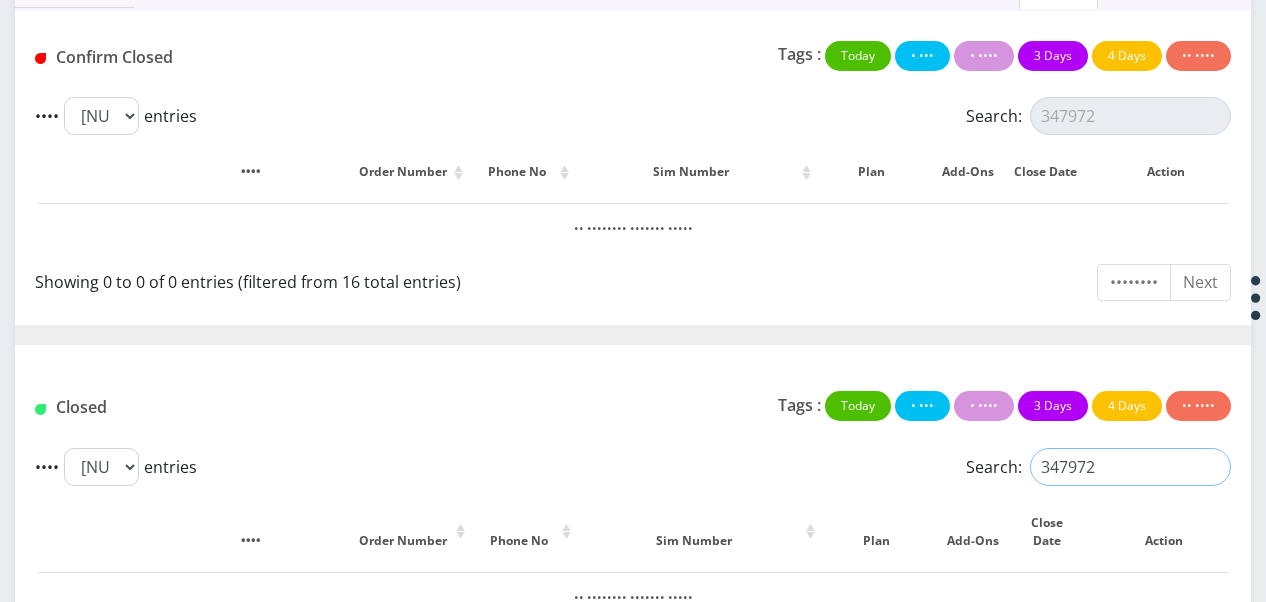 scroll, scrollTop: 0, scrollLeft: 0, axis: both 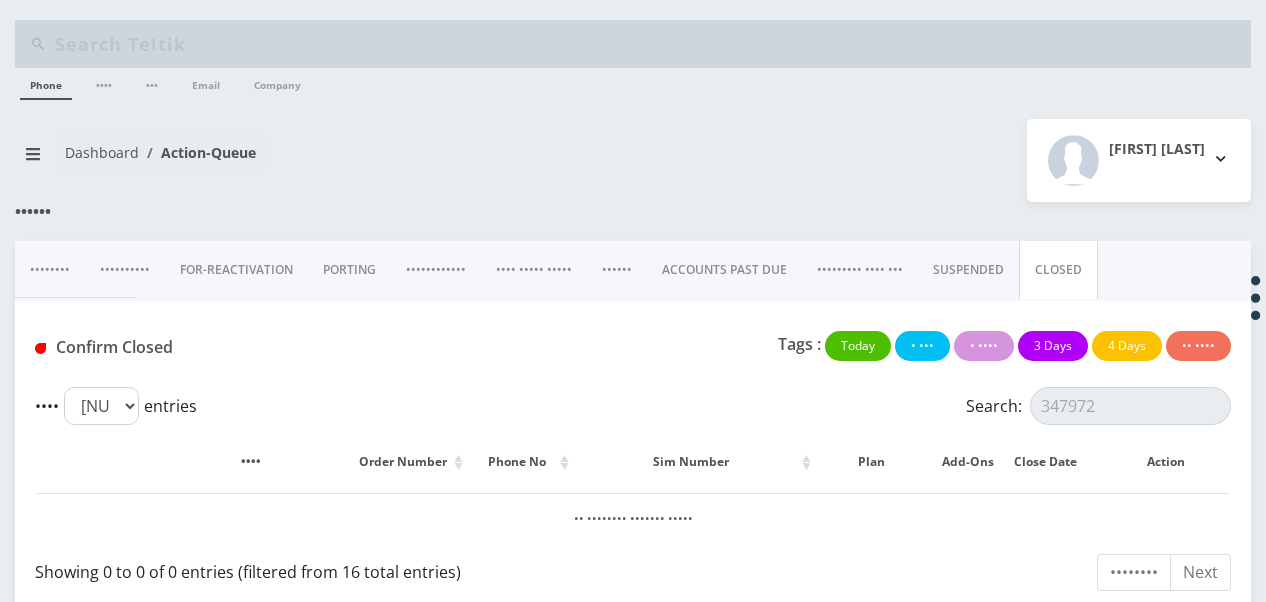 type on "347972" 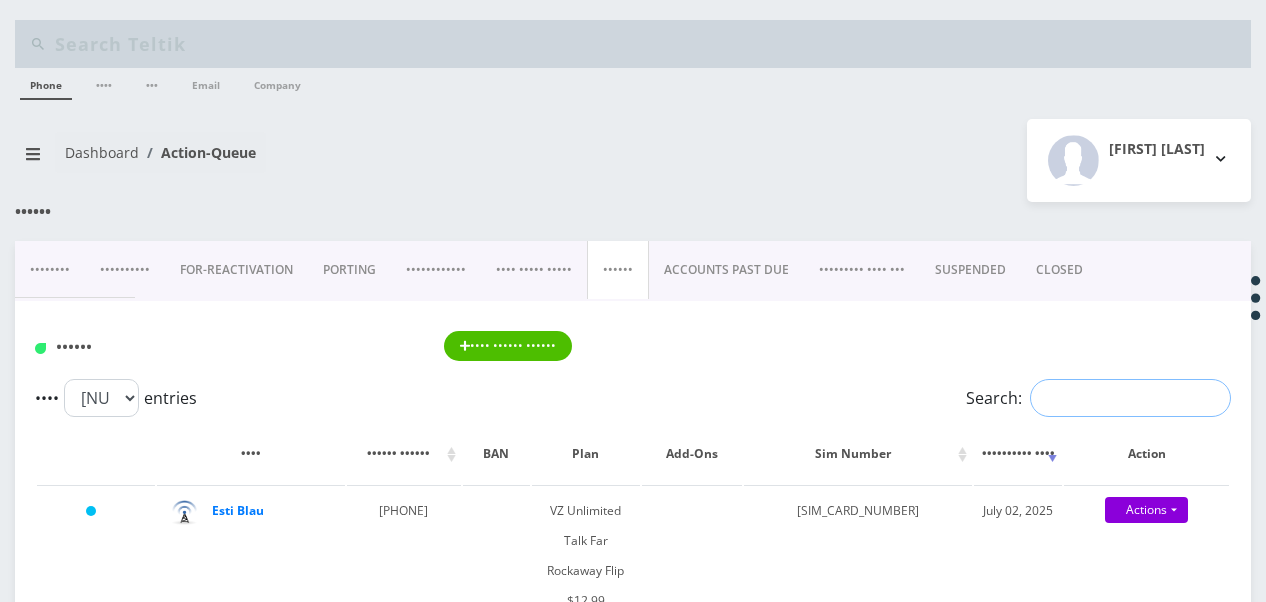 click on "Search:" at bounding box center (1130, 398) 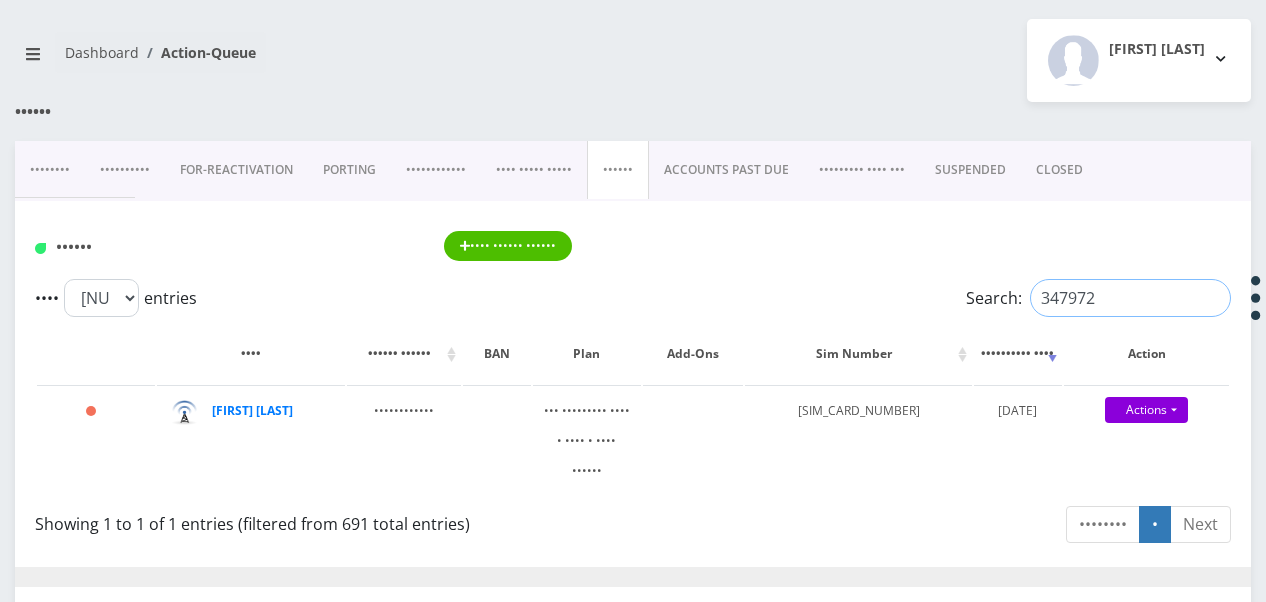 scroll, scrollTop: 200, scrollLeft: 0, axis: vertical 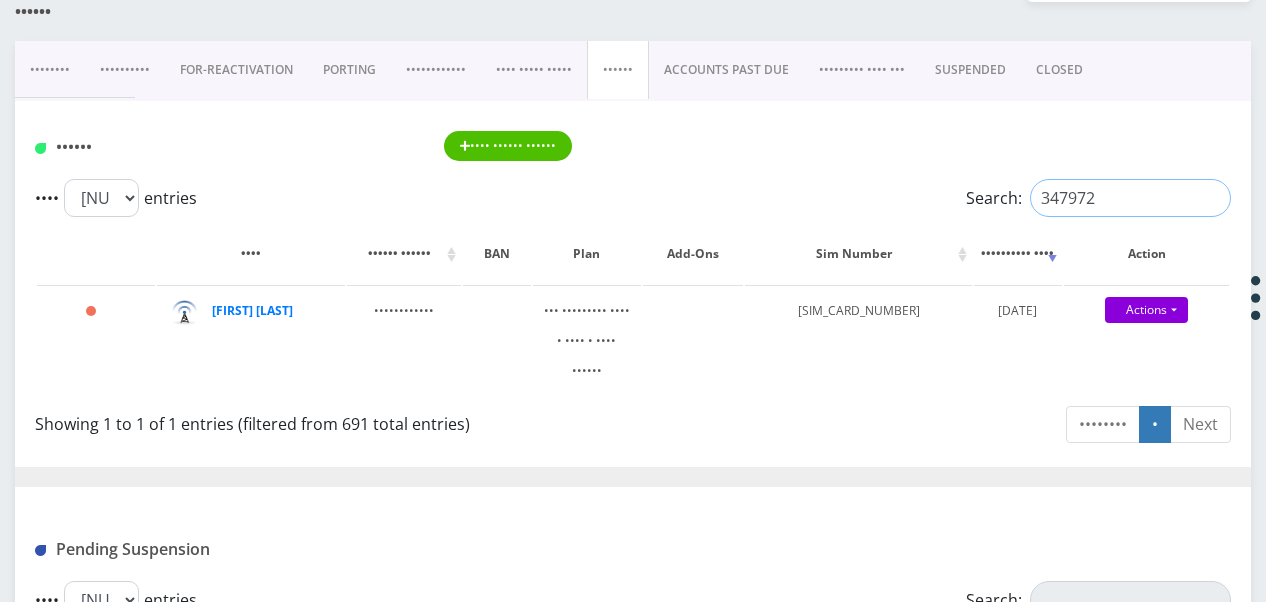 drag, startPoint x: 1107, startPoint y: 209, endPoint x: 905, endPoint y: 168, distance: 206.1189 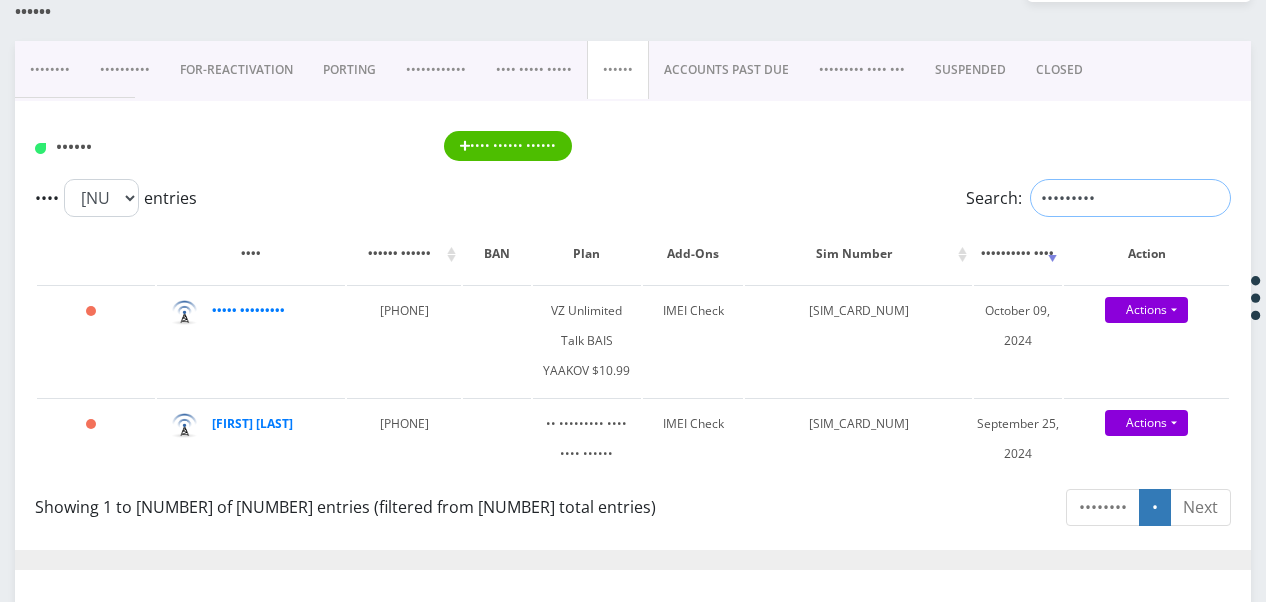 type on "•••••••••" 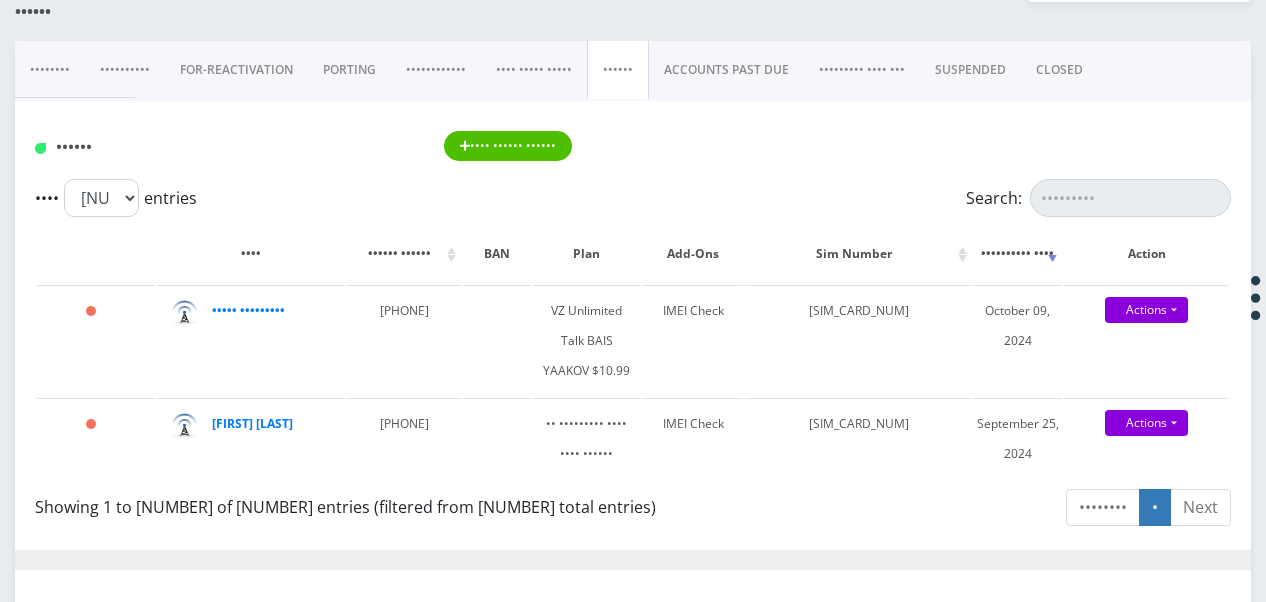 click on "CLOSED" at bounding box center (1059, 70) 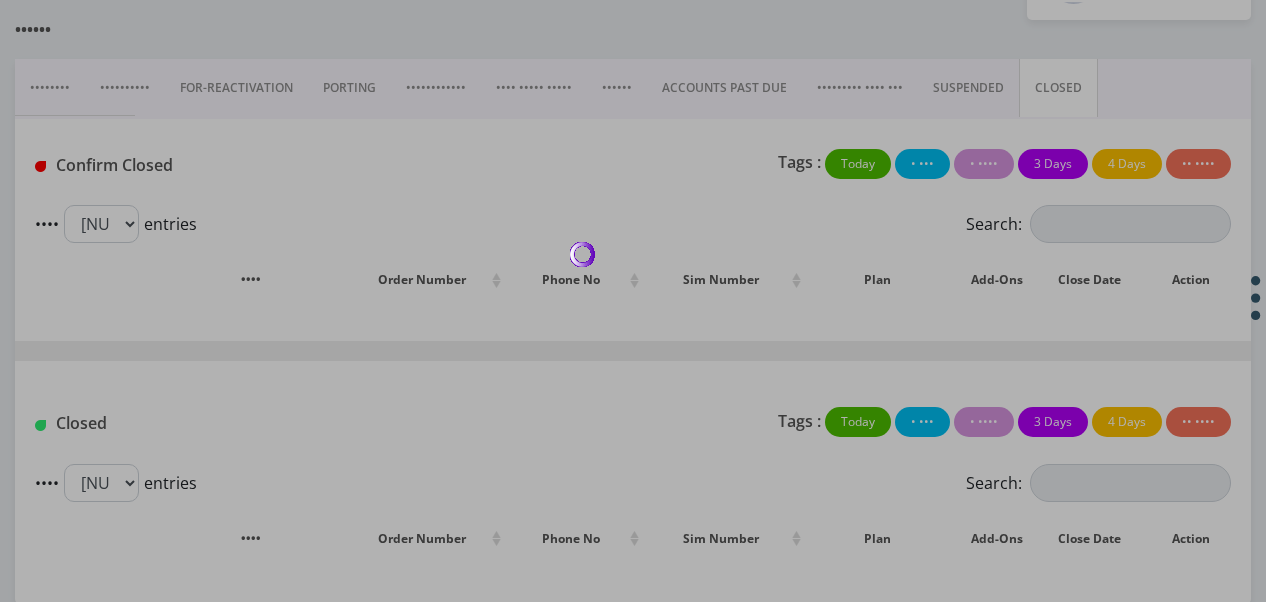scroll, scrollTop: 200, scrollLeft: 0, axis: vertical 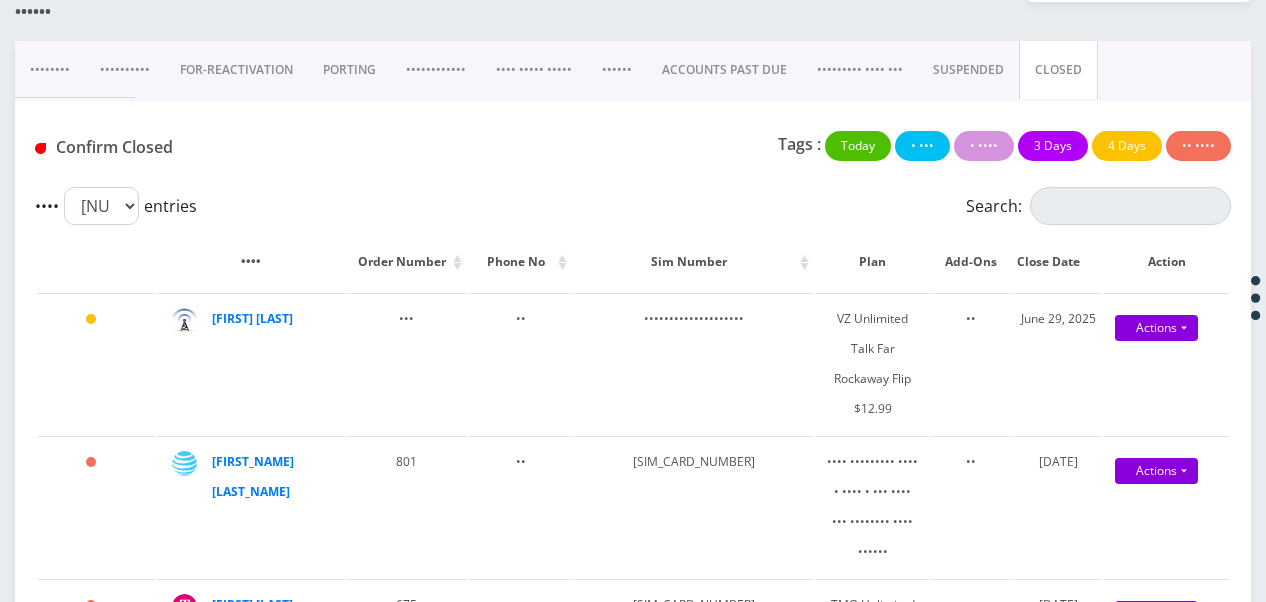 click on "ACCOUNTS PAST DUE" at bounding box center (724, 70) 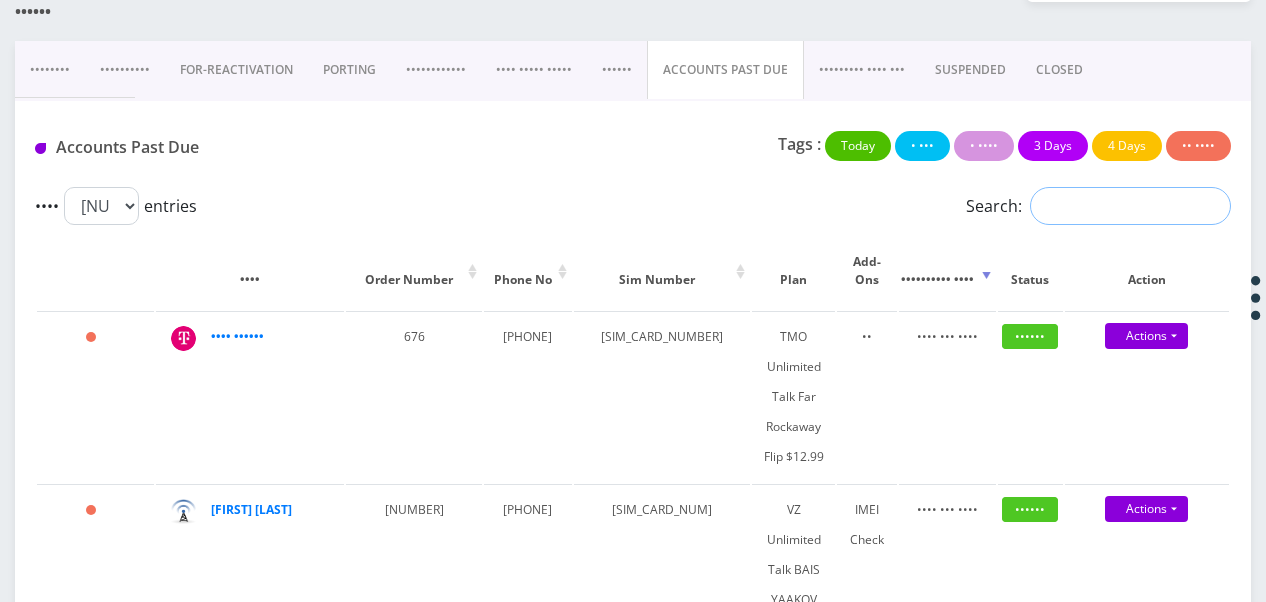 click on "Search:" at bounding box center [1130, 206] 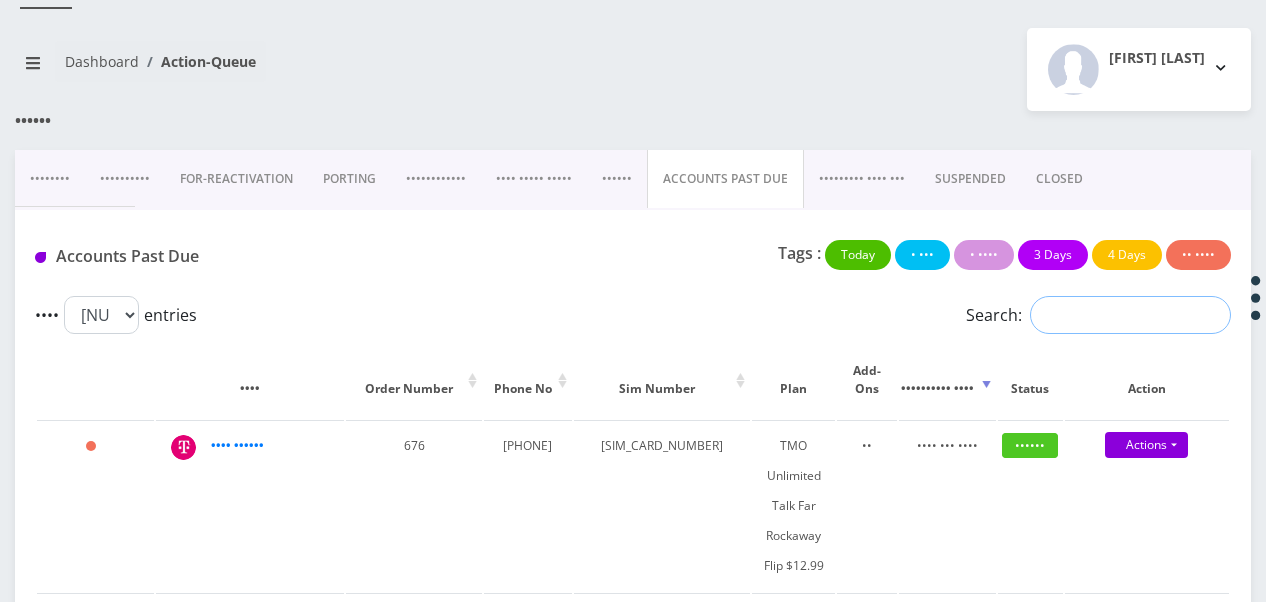 scroll, scrollTop: 66, scrollLeft: 0, axis: vertical 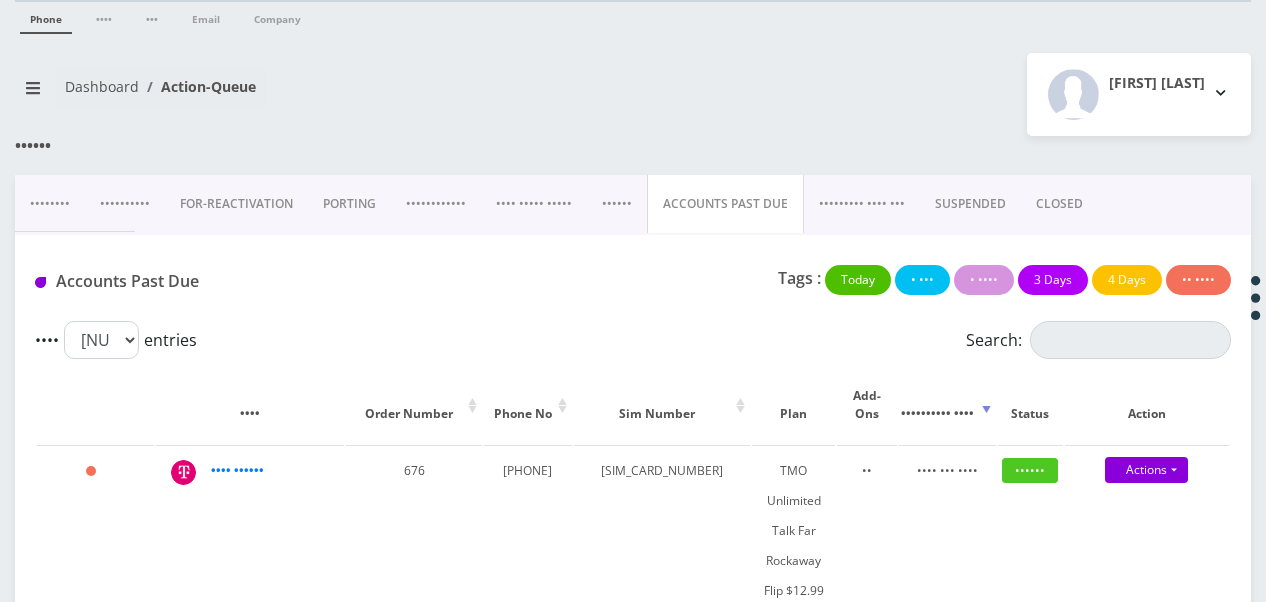 click on "••••••••• •••• •••" at bounding box center (862, 204) 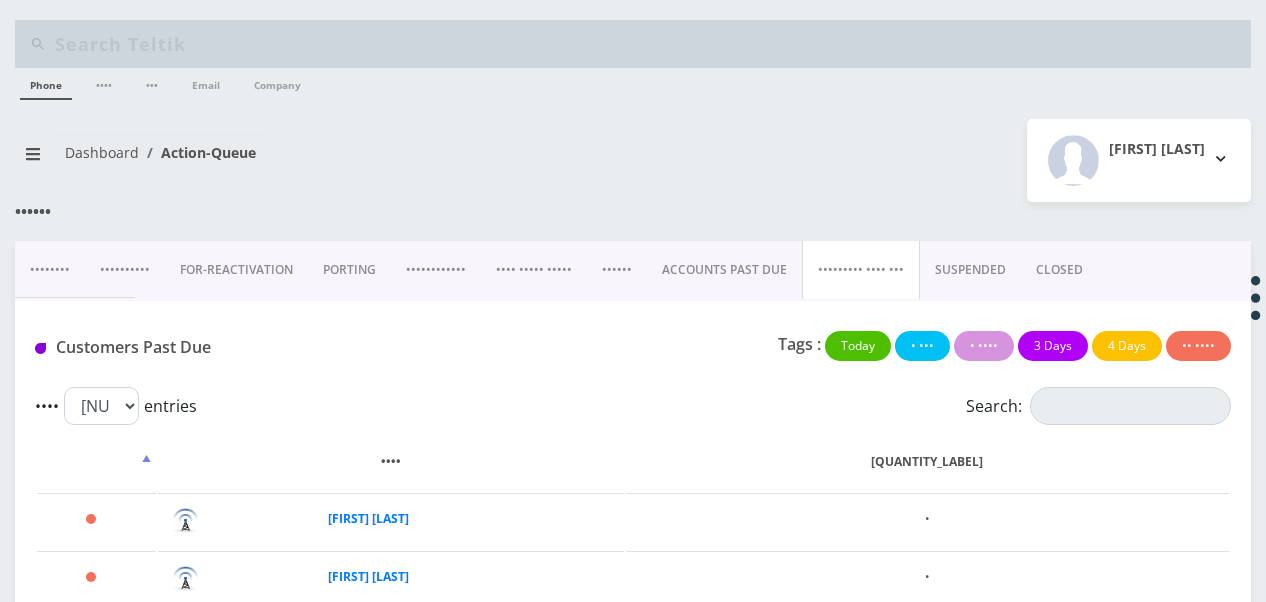 click on "SUSPENDED" at bounding box center (970, 270) 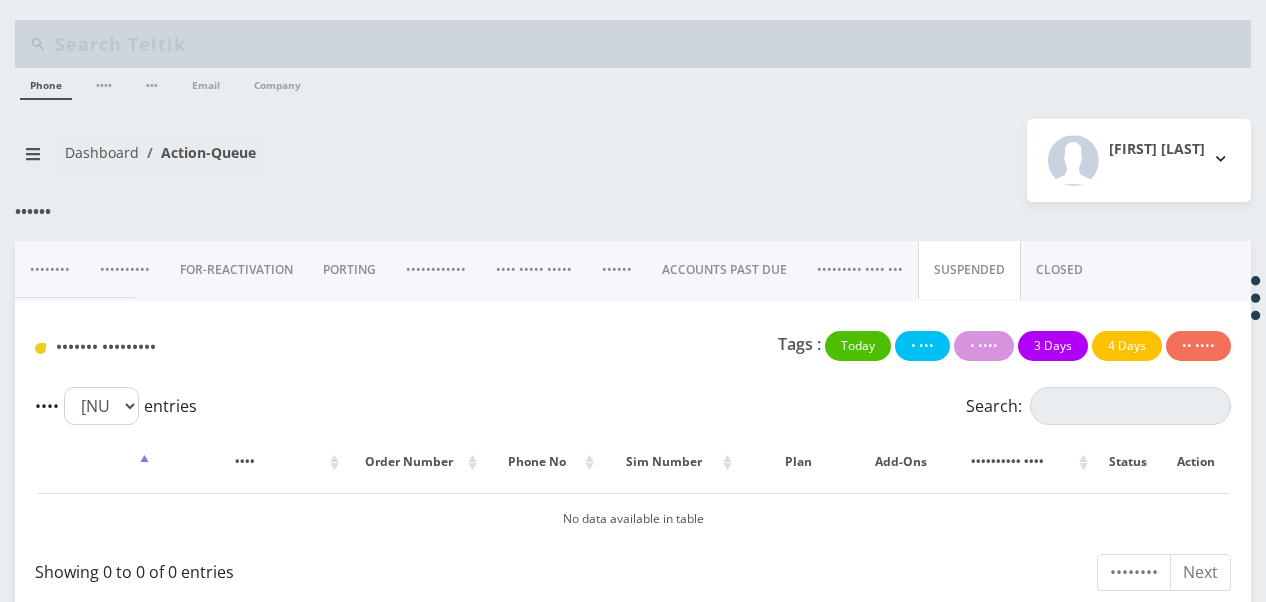 click on "••••••••• •••• •••" at bounding box center [860, 270] 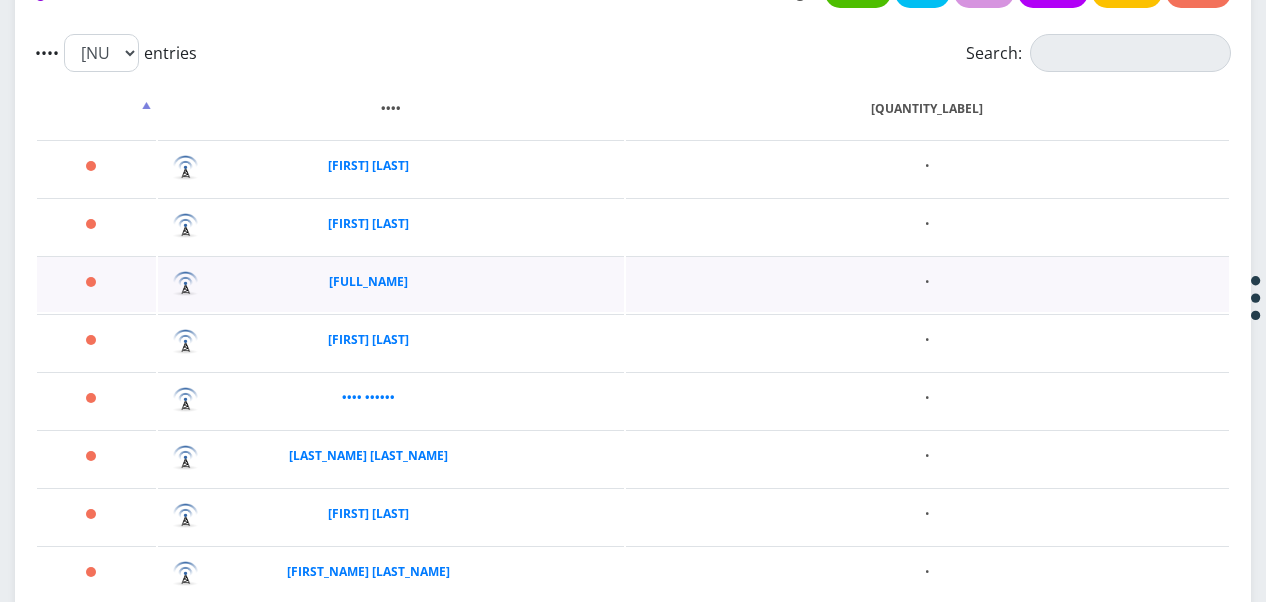 scroll, scrollTop: 100, scrollLeft: 0, axis: vertical 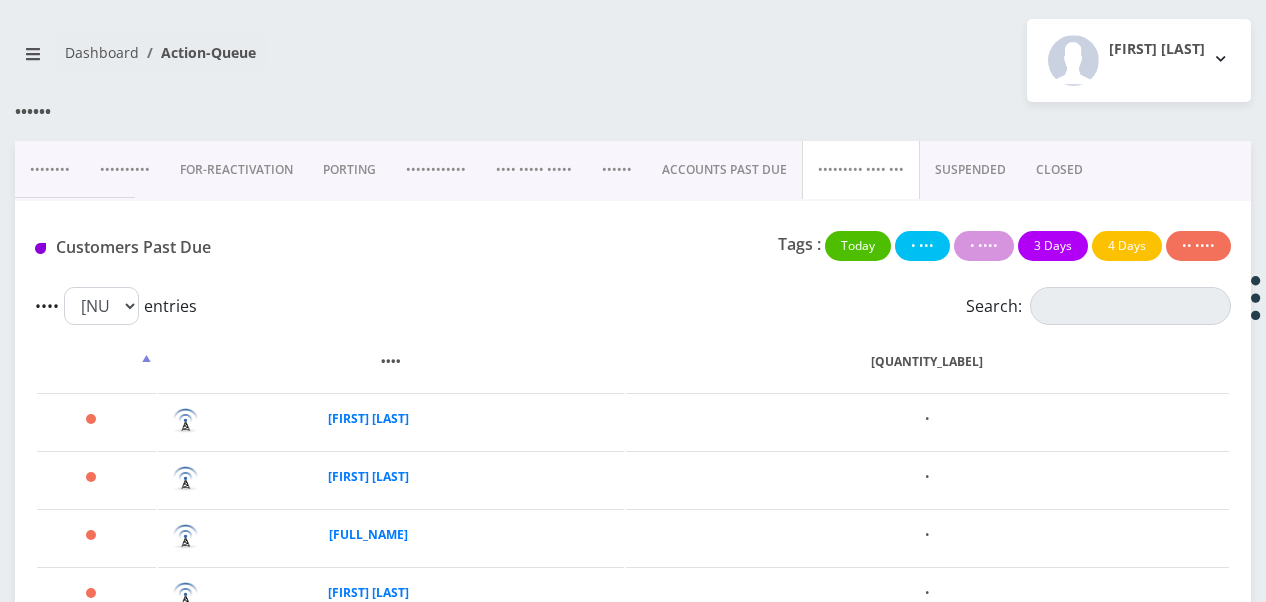 click on "CLOSED" at bounding box center (1059, 170) 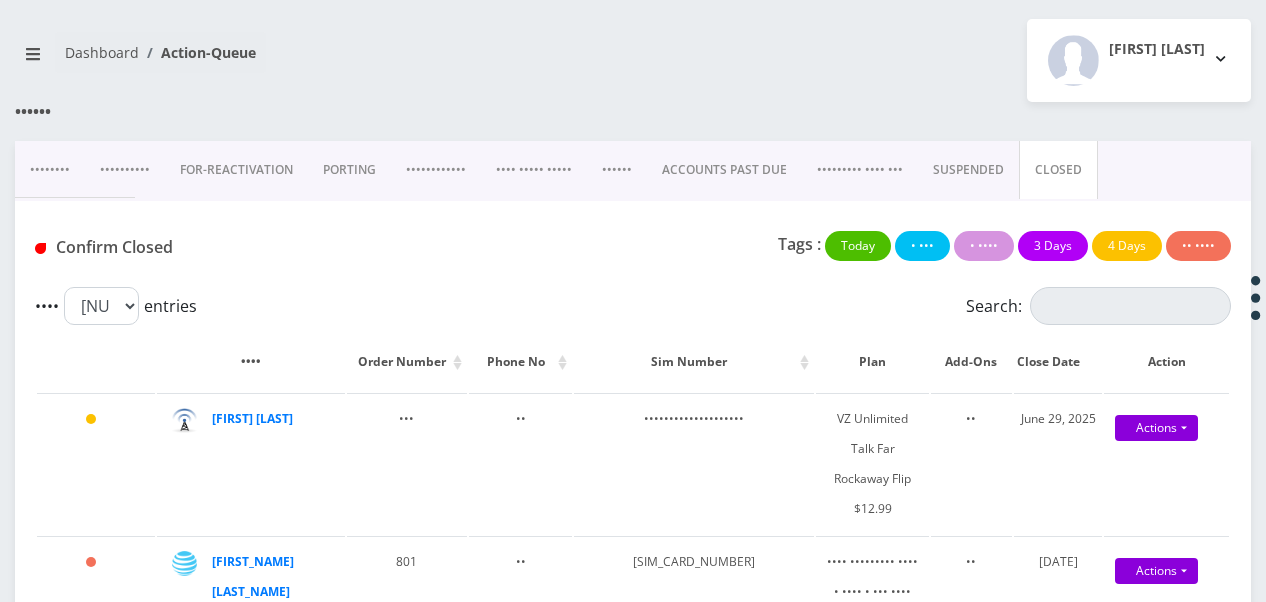 click on "SUSPENDED" at bounding box center [968, 170] 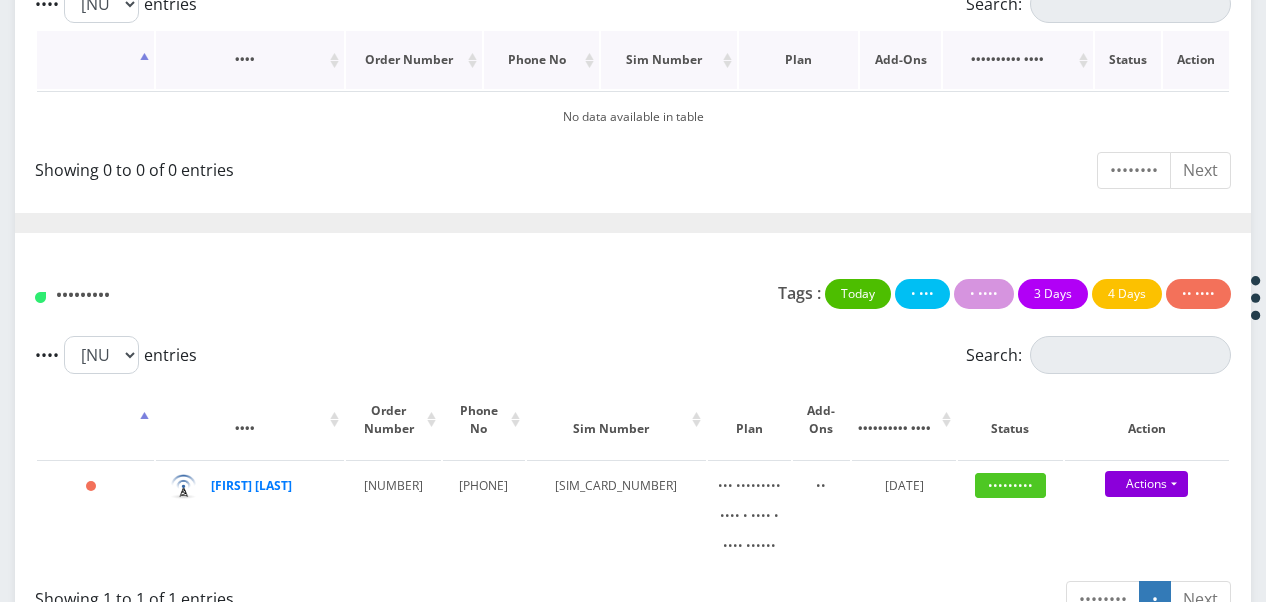 scroll, scrollTop: 500, scrollLeft: 0, axis: vertical 